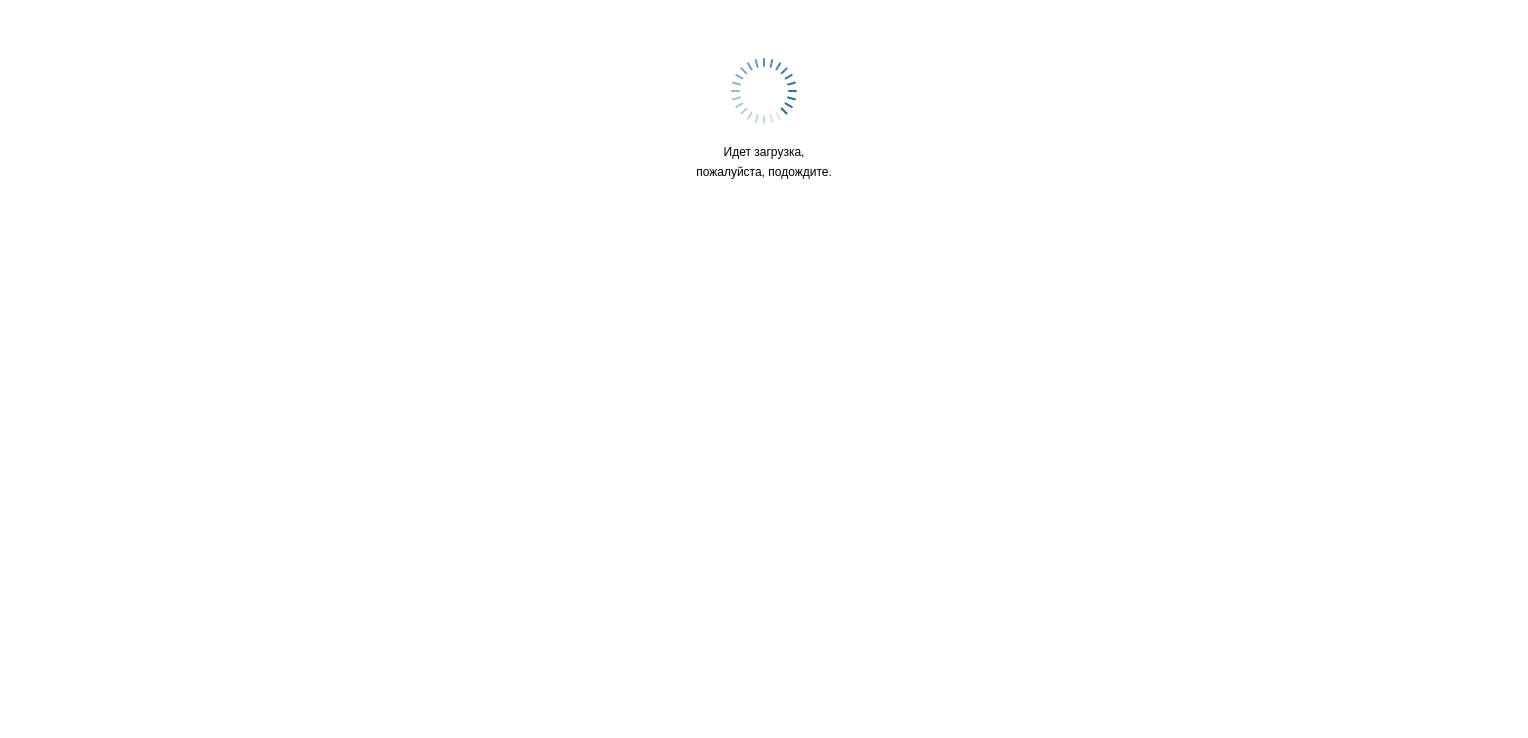 scroll, scrollTop: 0, scrollLeft: 0, axis: both 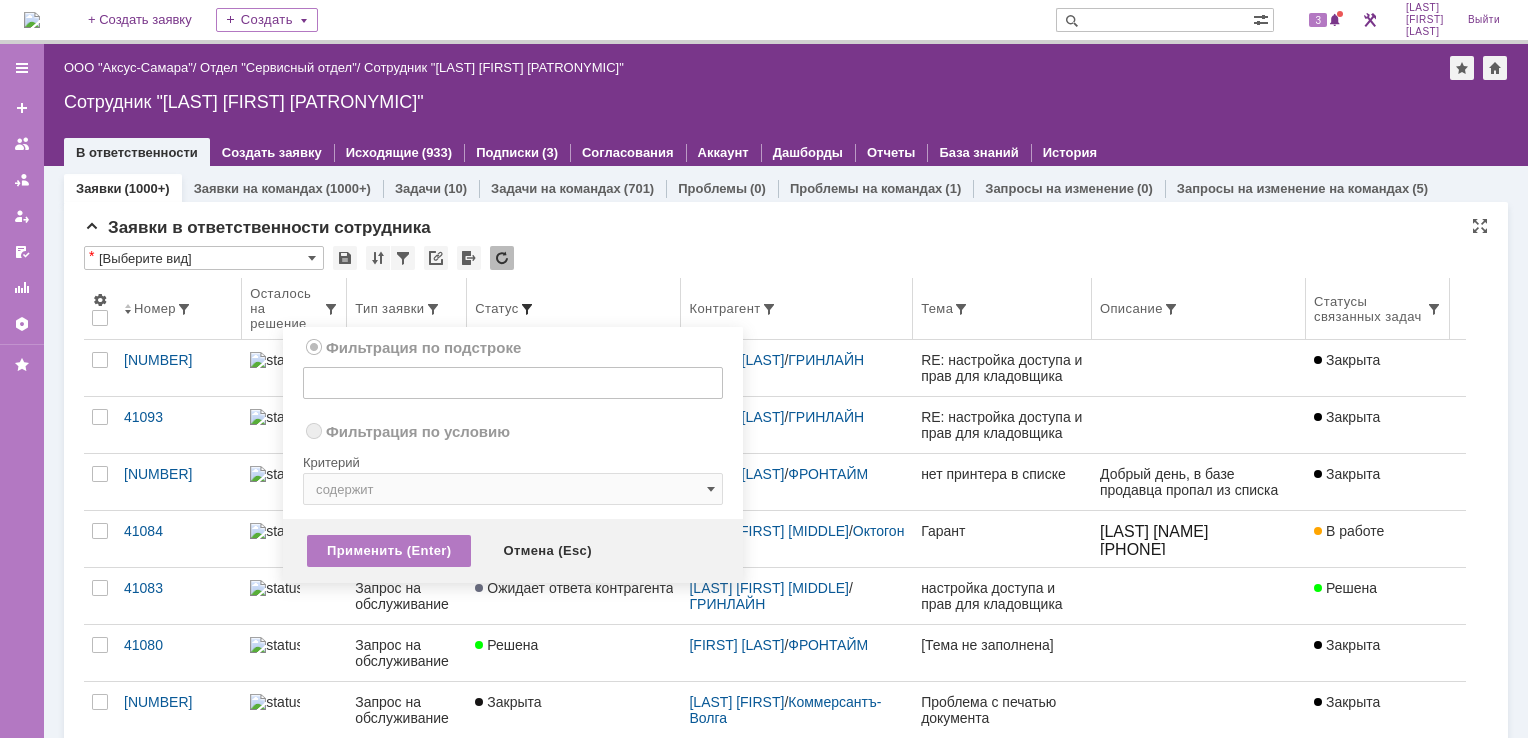 click at bounding box center [527, 309] 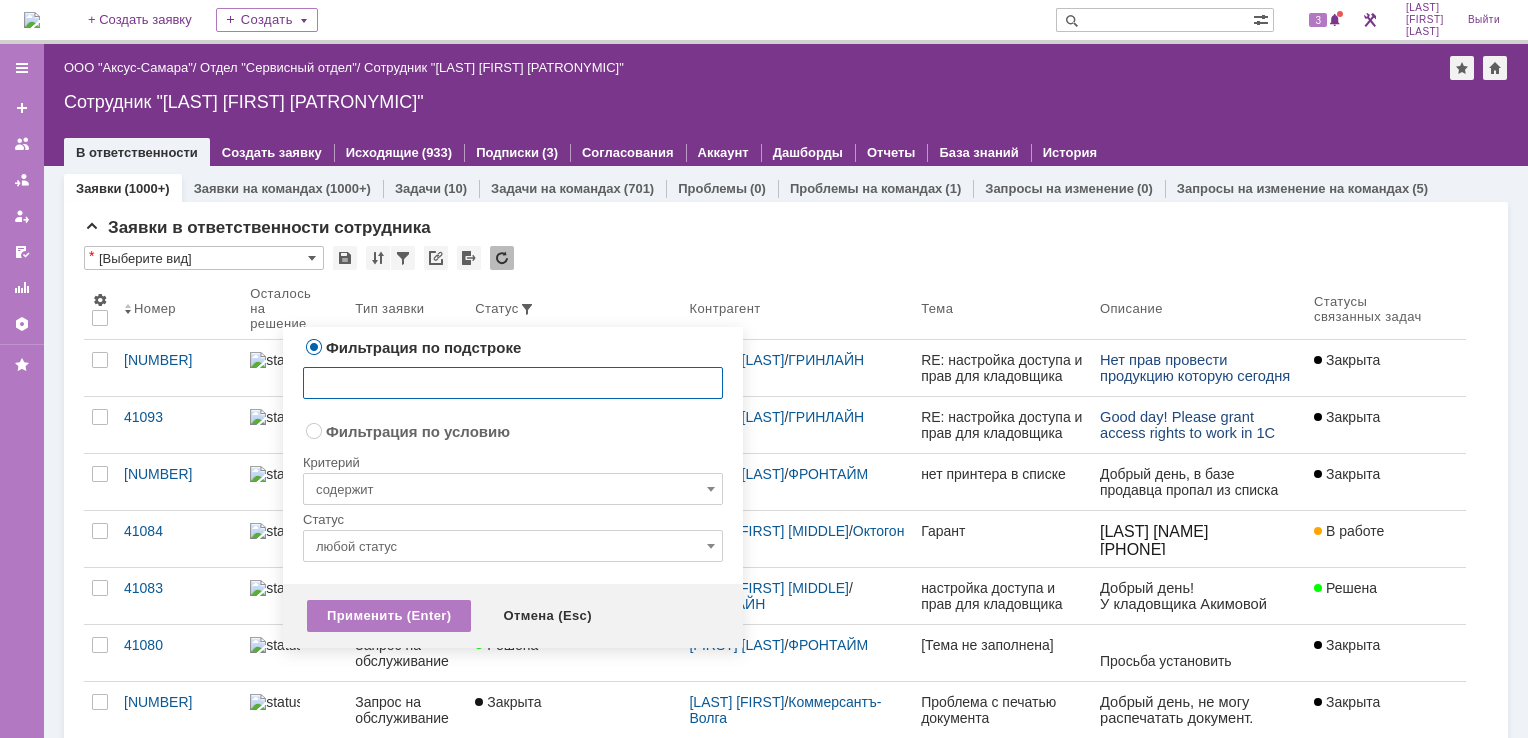radio on "false" 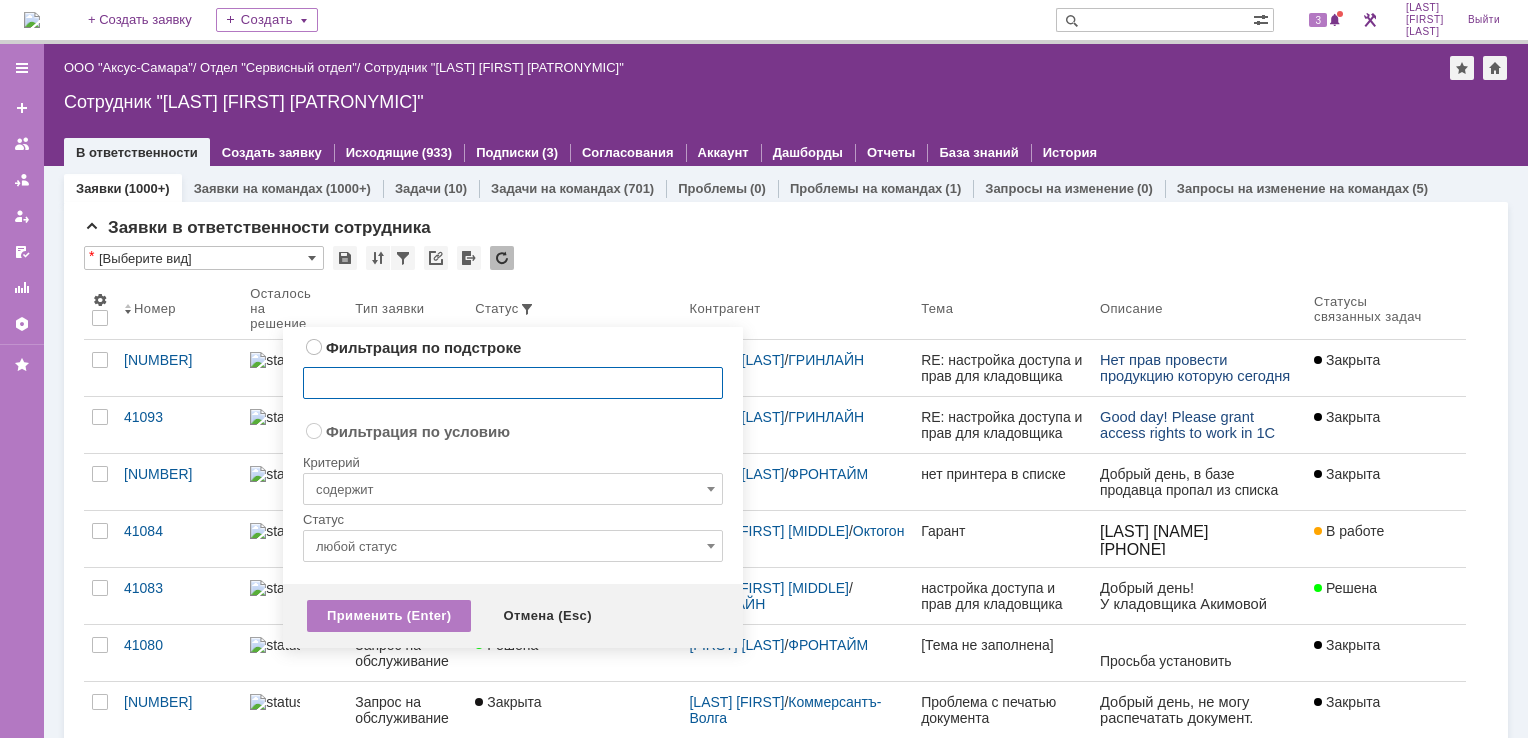 radio on "true" 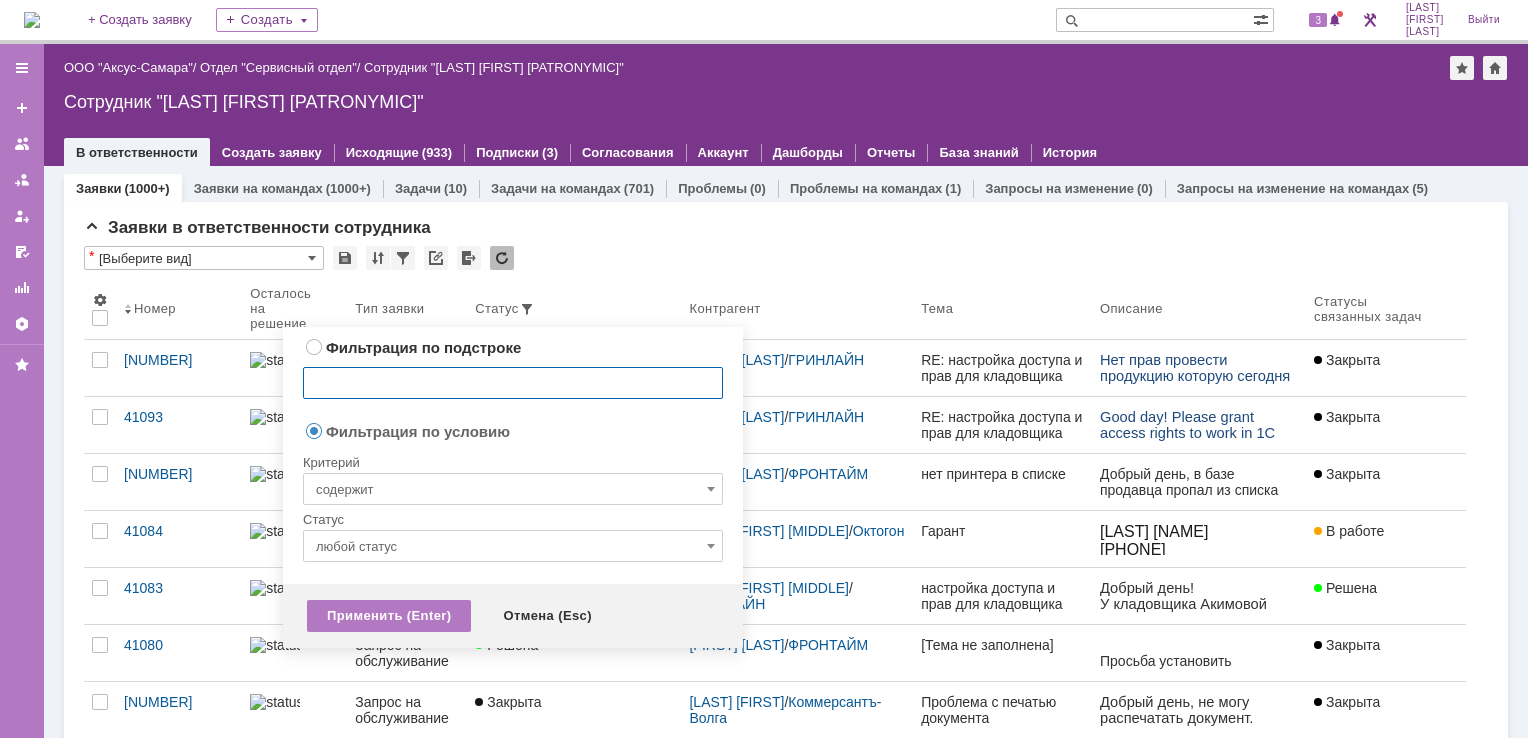 click on "содержит" at bounding box center (513, 489) 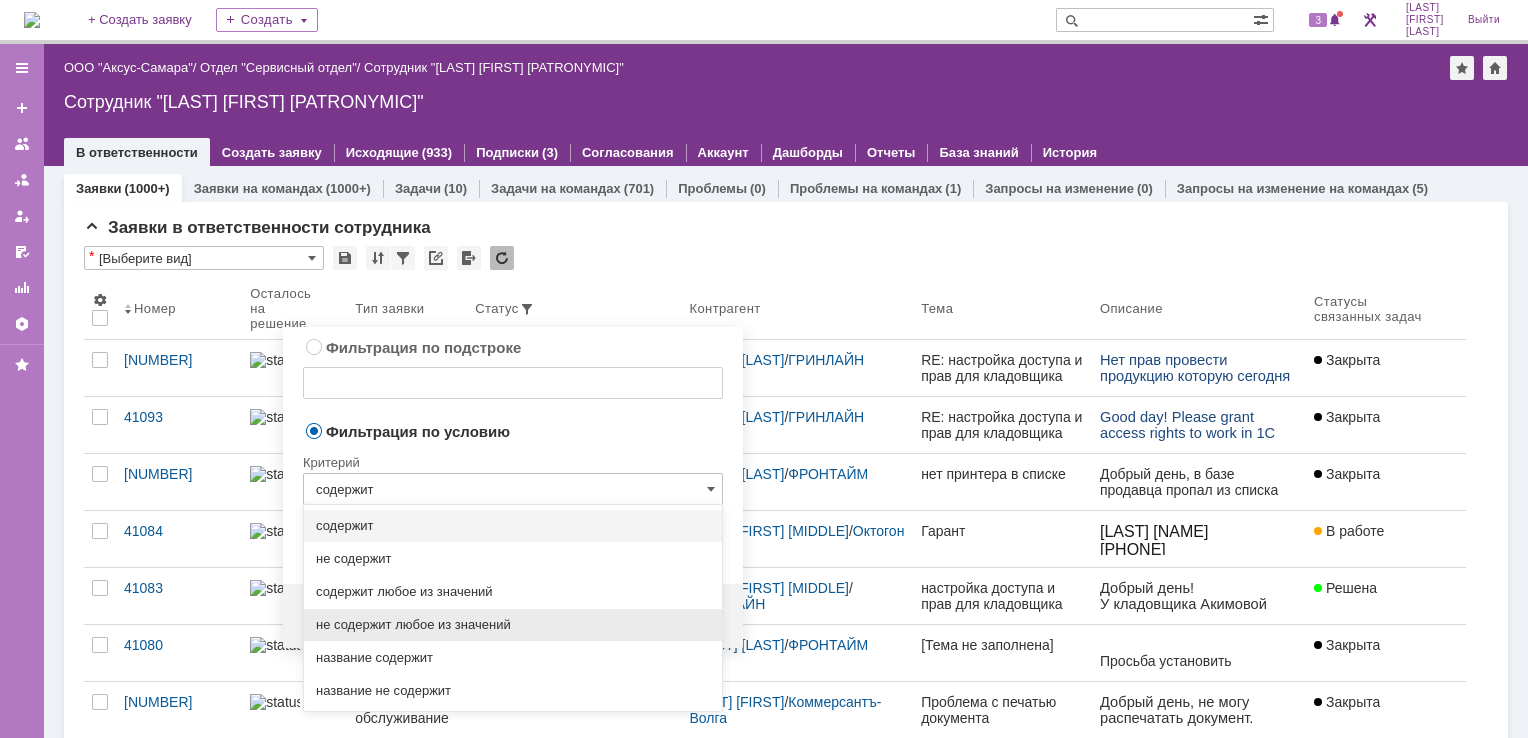click on "не содержит любое из значений" at bounding box center [513, 625] 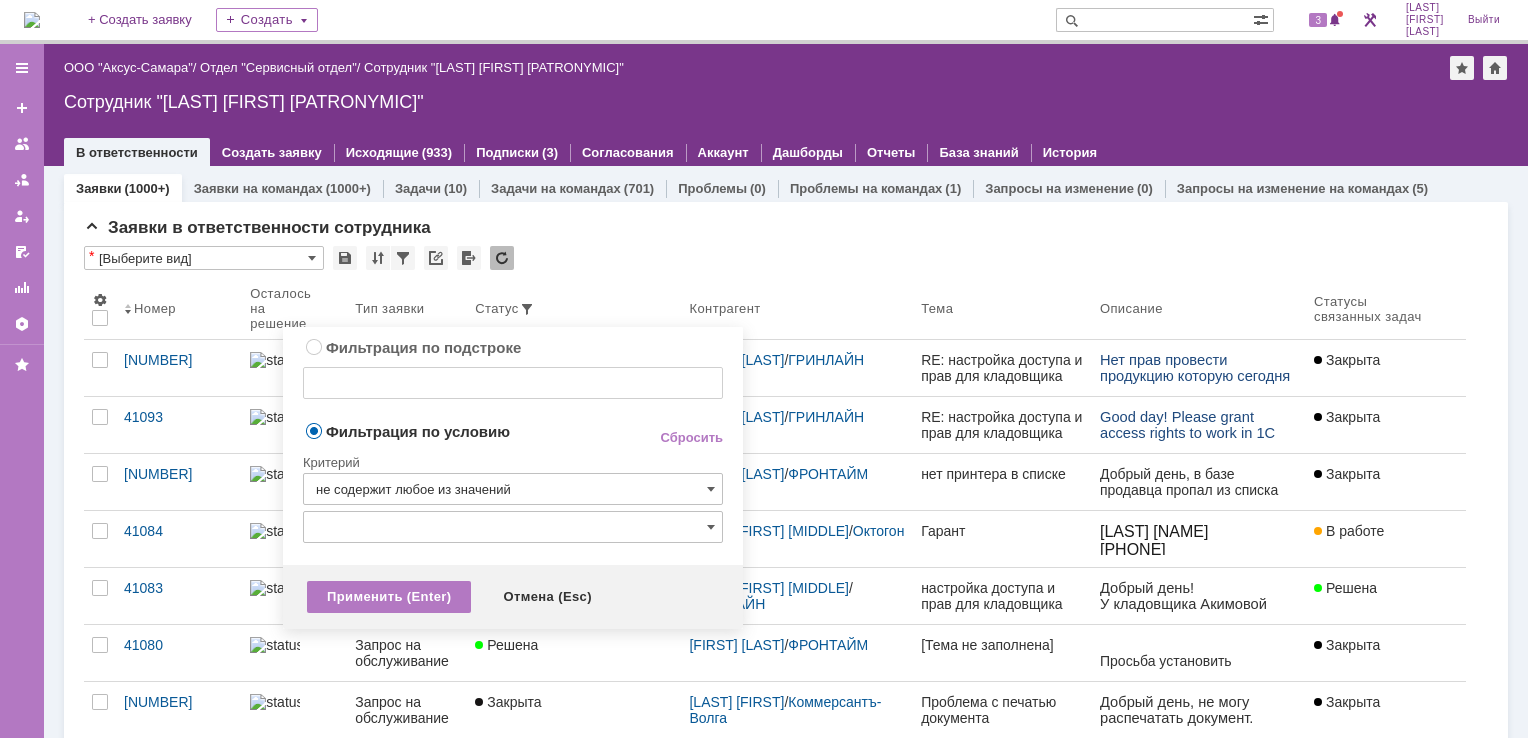 type on "не содержит любое из значений" 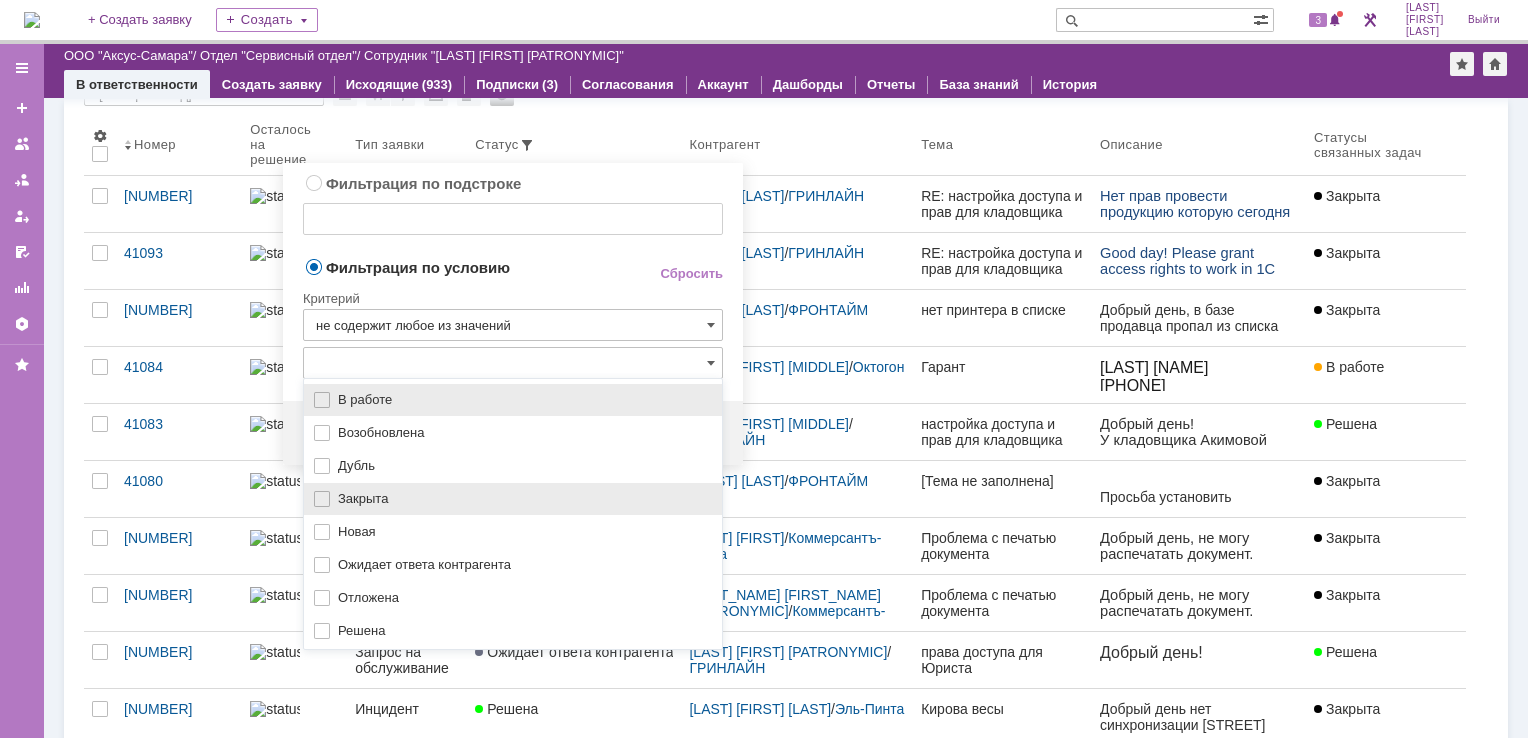 click on "Закрыта" at bounding box center [513, 499] 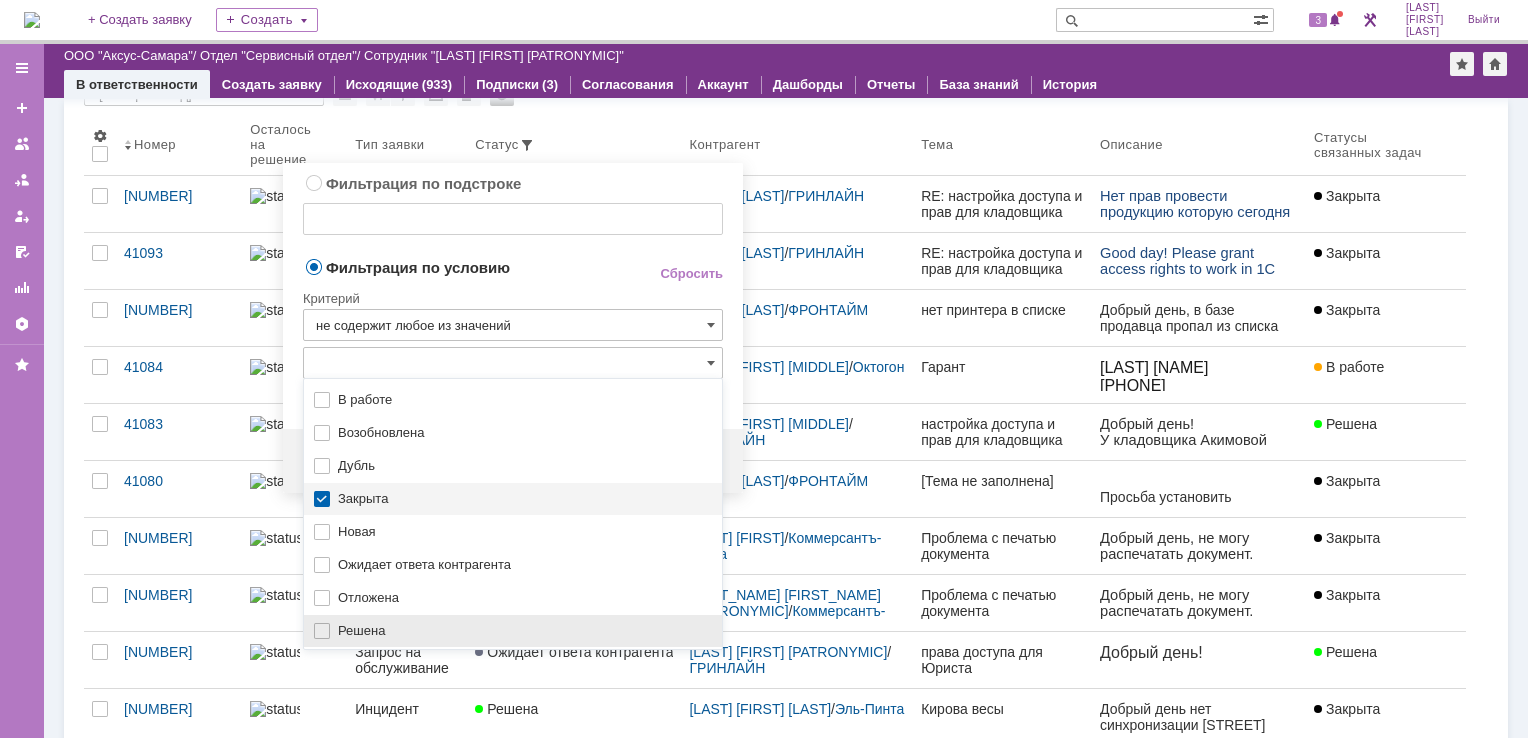 click on "Решена" at bounding box center [513, 631] 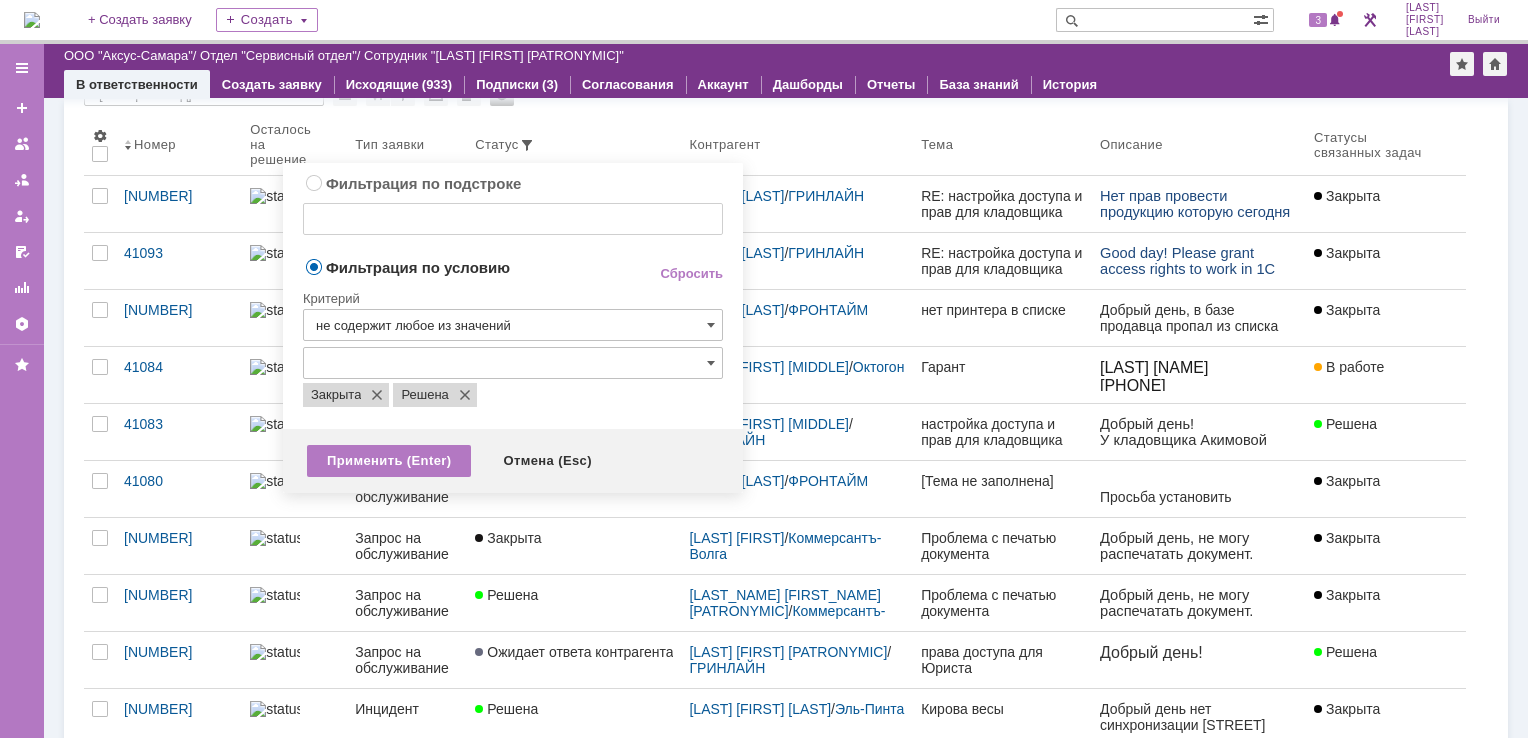 click on "Фильтрация по условию" at bounding box center [465, 266] 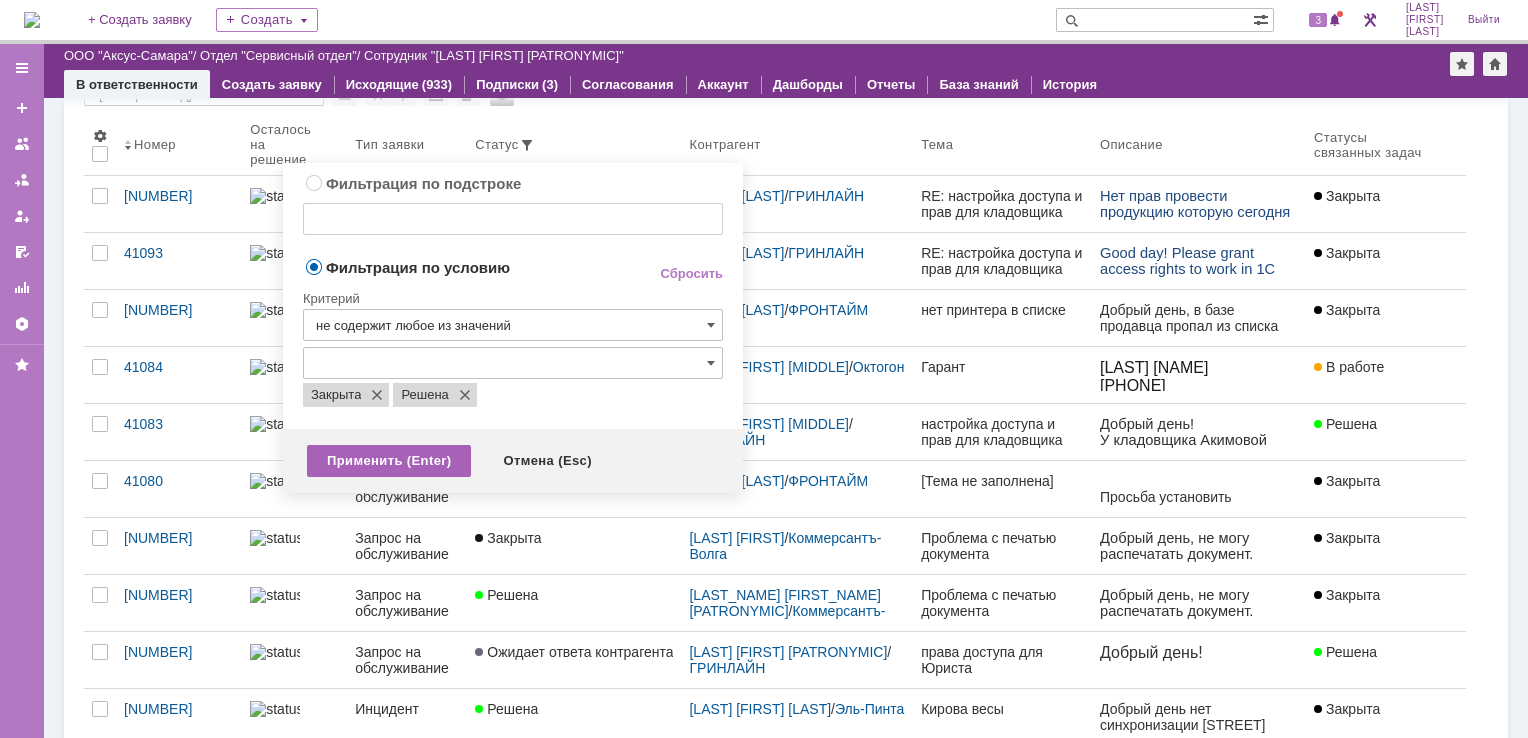 click on "Применить (Enter)" at bounding box center [389, 461] 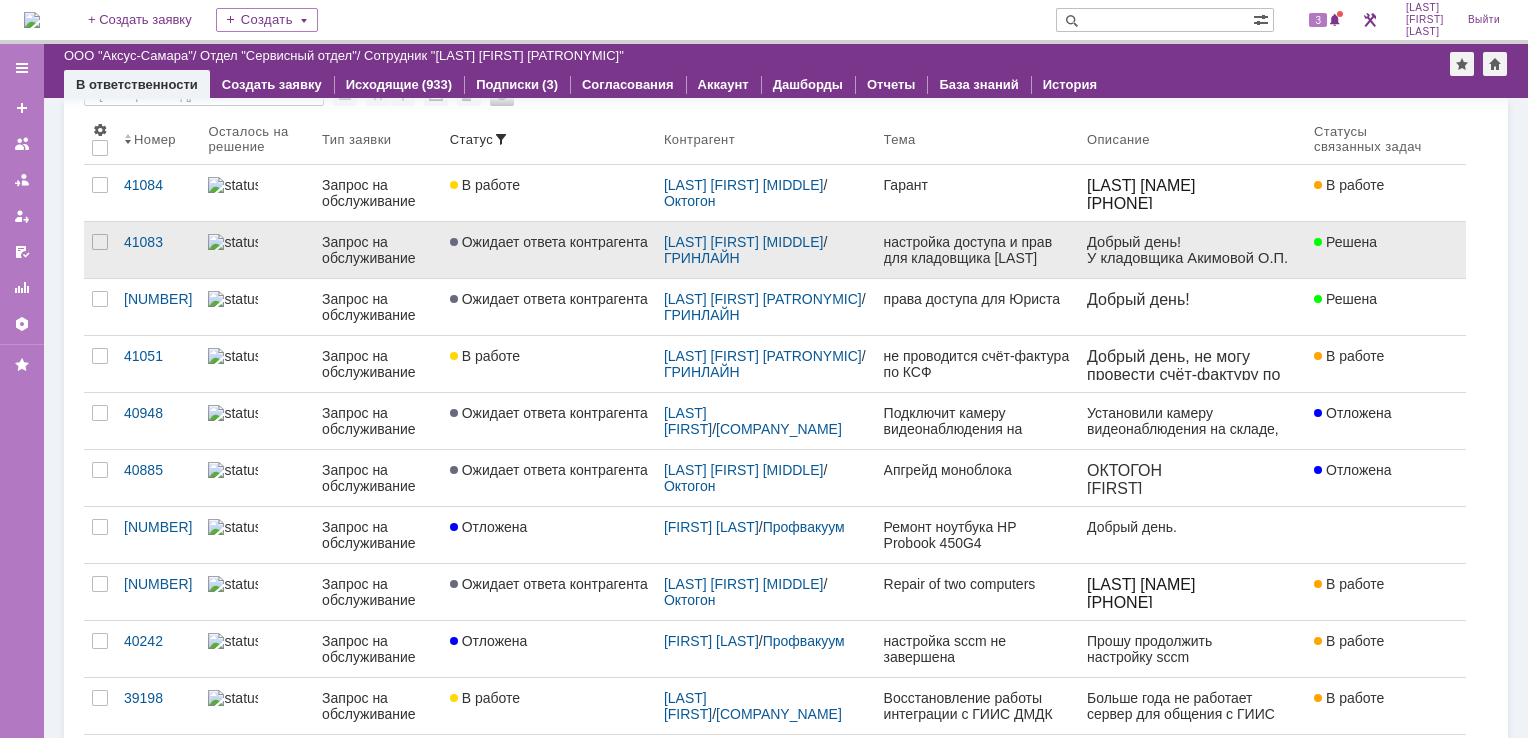 click on "Ожидает ответа контрагента" at bounding box center (549, 250) 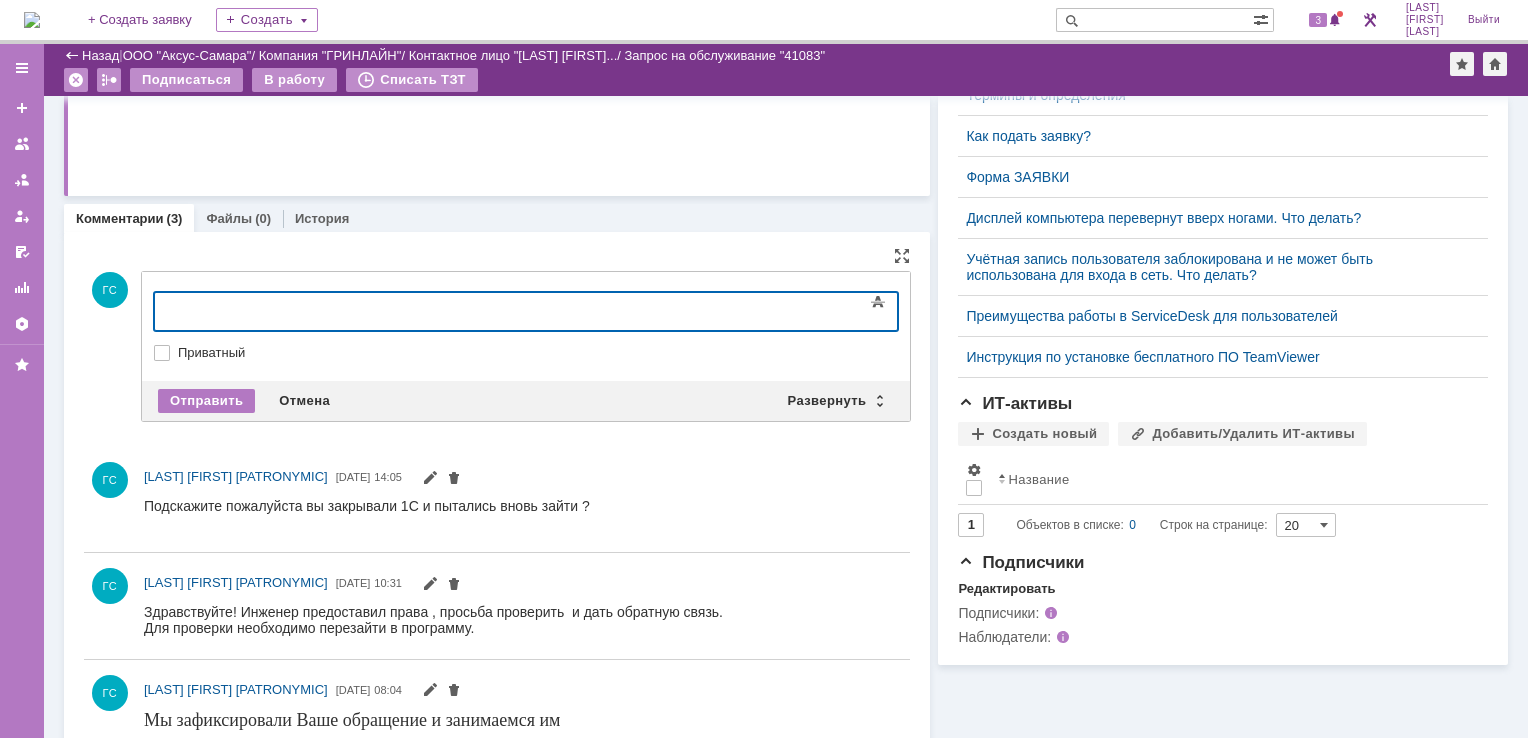 type 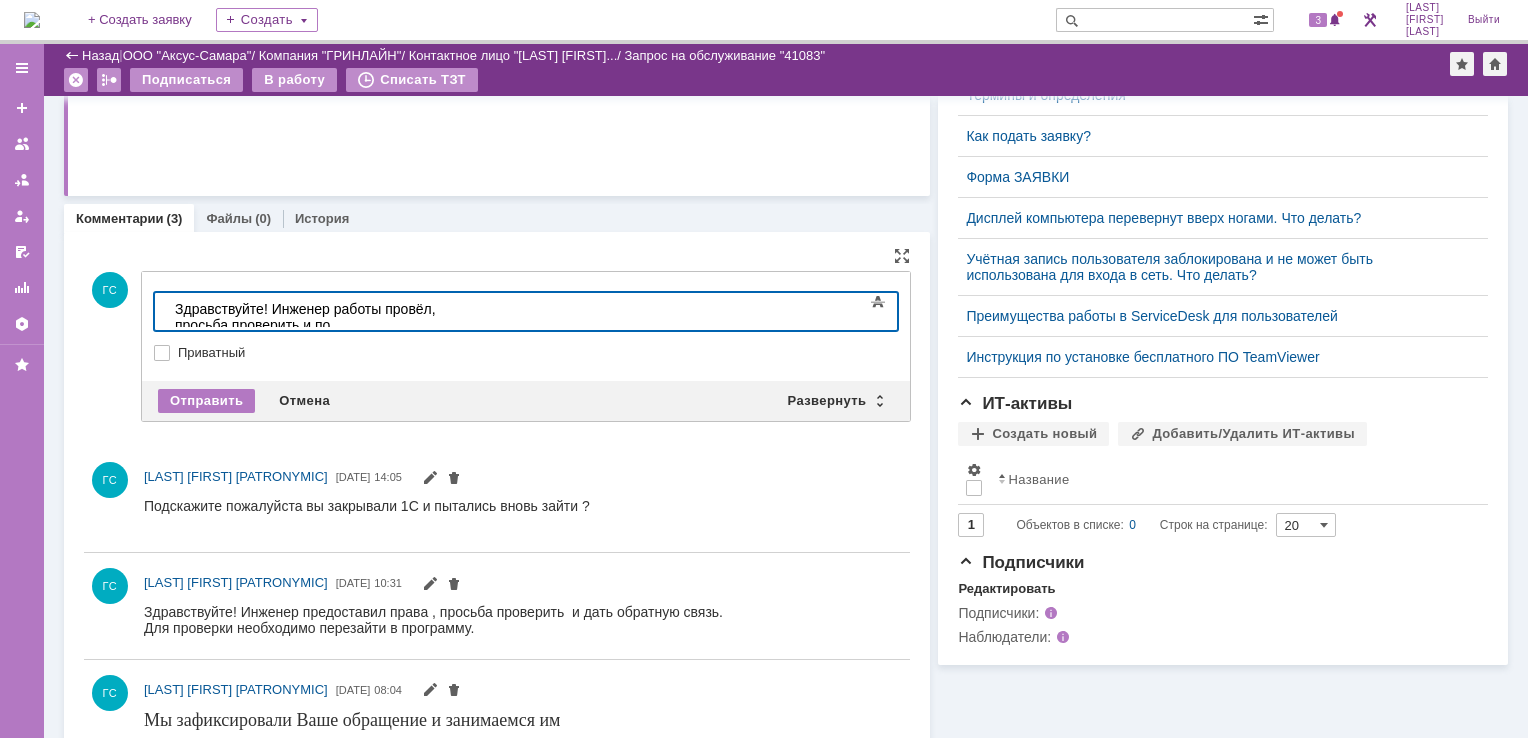 click on "Здравствуйте! Инженер работы провёл, просьба проверить и по" at bounding box center (317, 317) 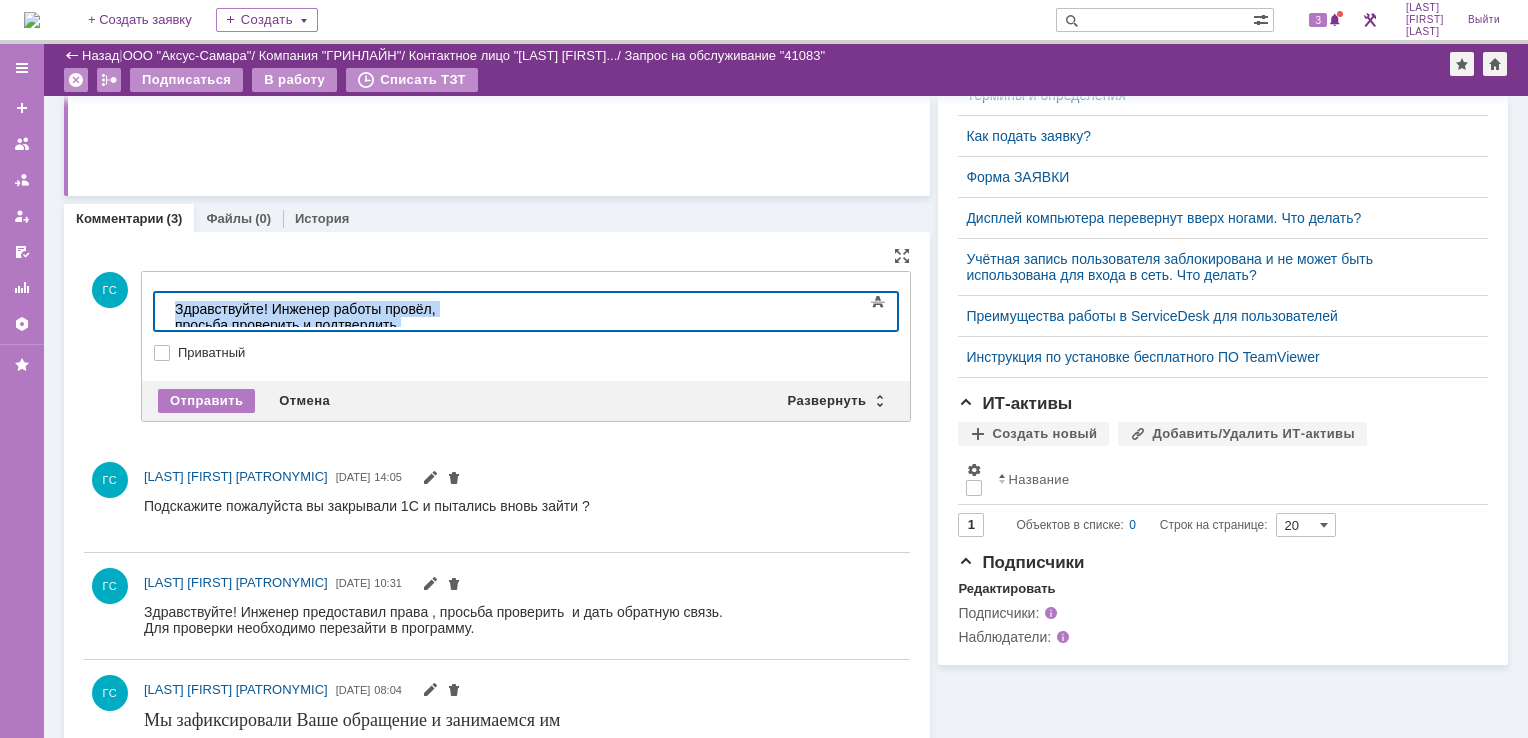 drag, startPoint x: 813, startPoint y: 306, endPoint x: 167, endPoint y: 311, distance: 646.01935 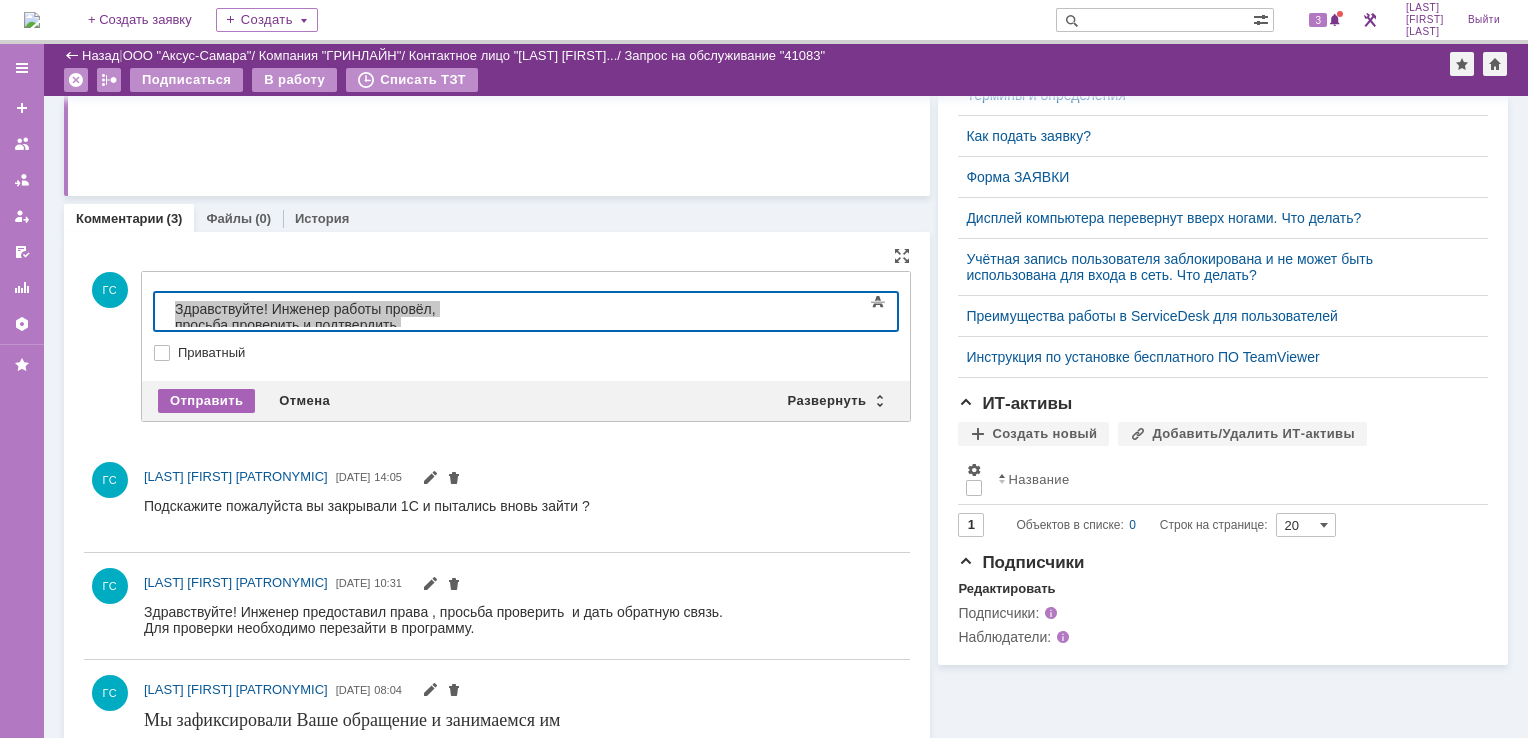 click on "Отправить" at bounding box center [206, 401] 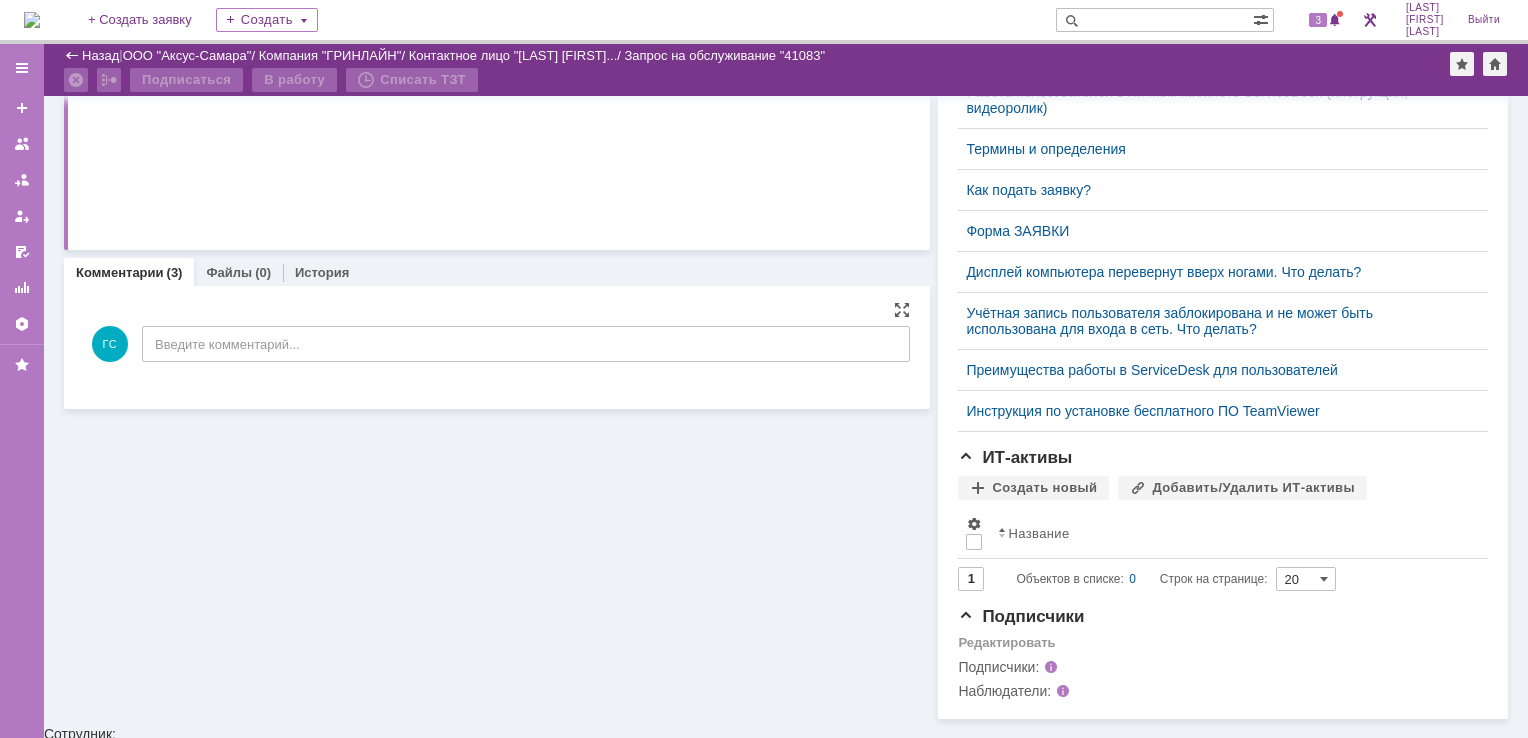 scroll, scrollTop: 600, scrollLeft: 0, axis: vertical 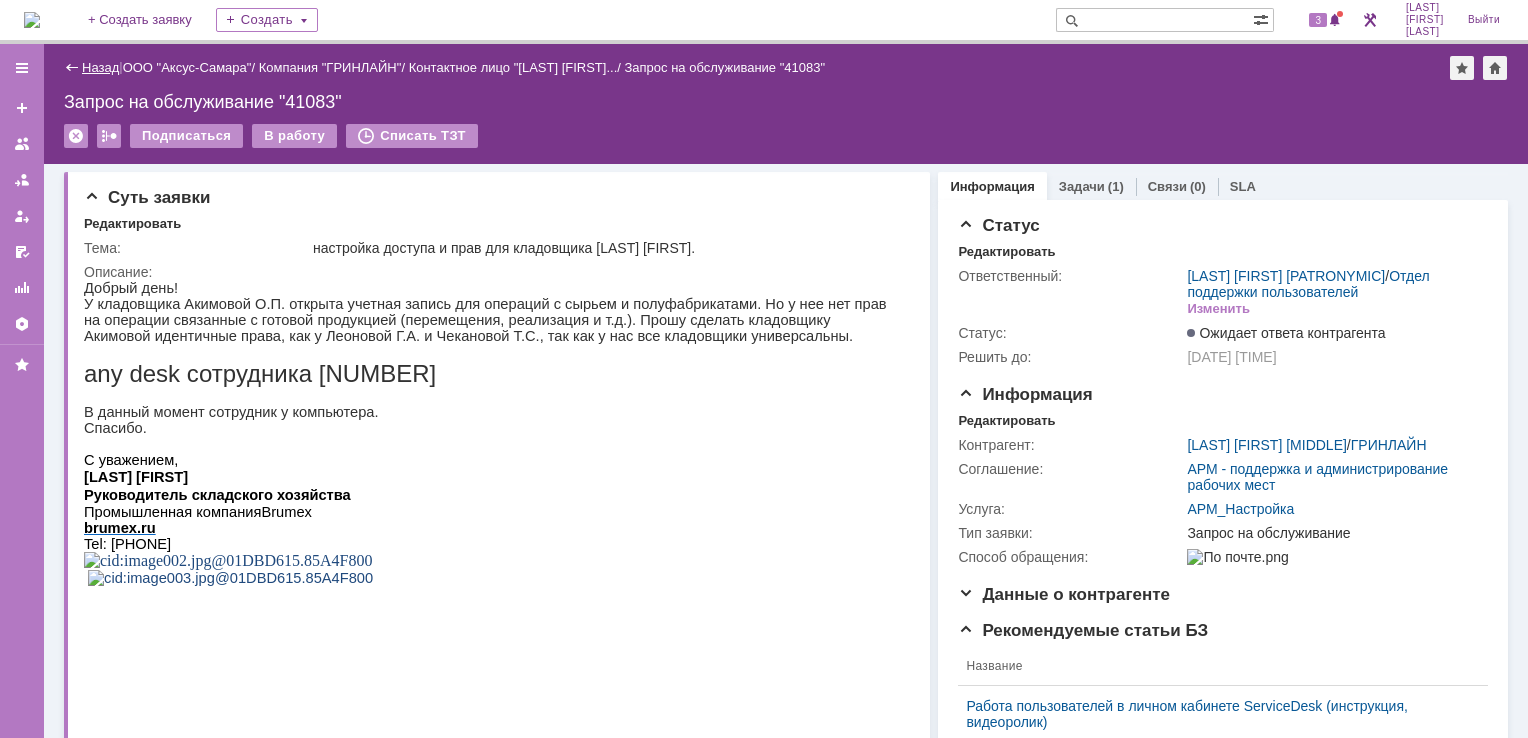 click on "Назад" at bounding box center [100, 67] 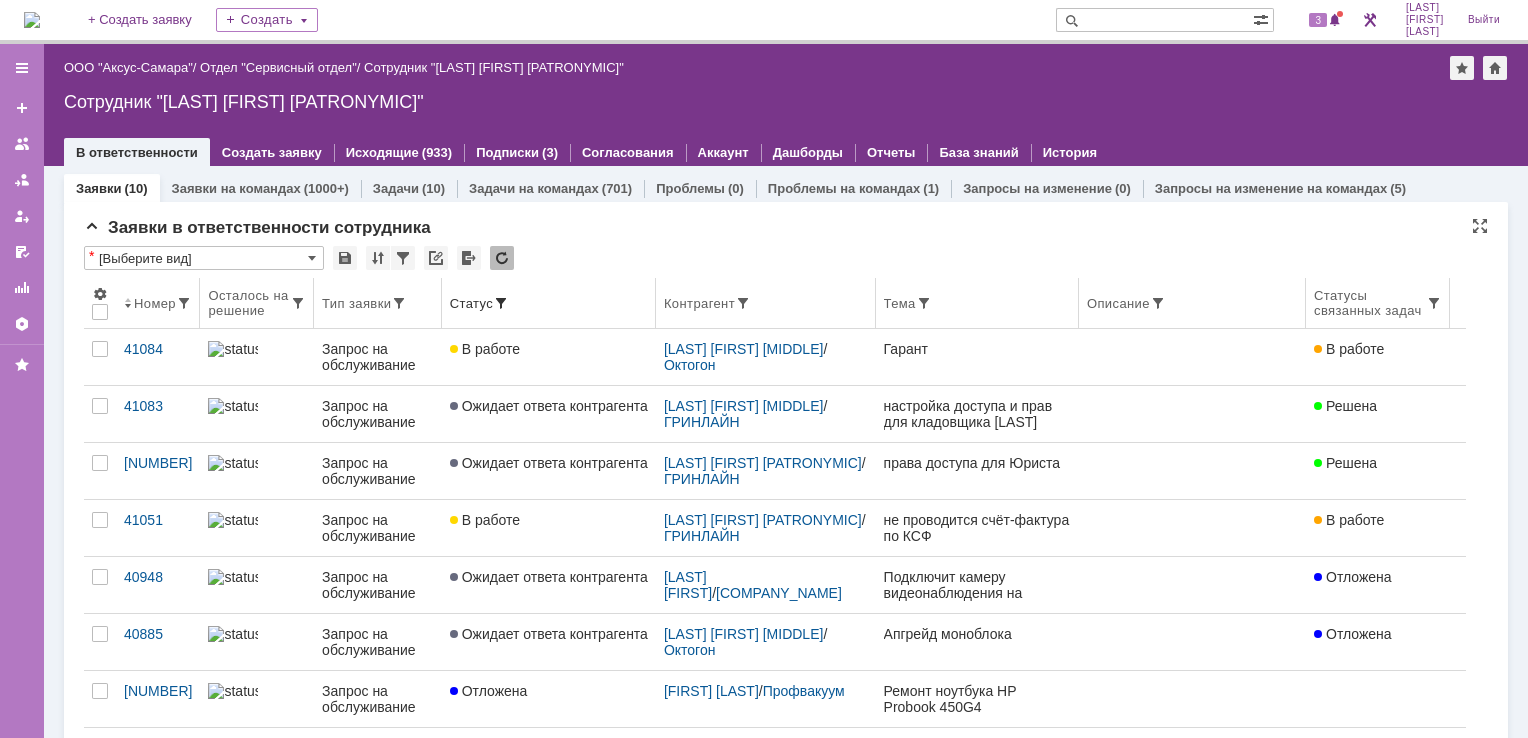 scroll, scrollTop: 0, scrollLeft: 0, axis: both 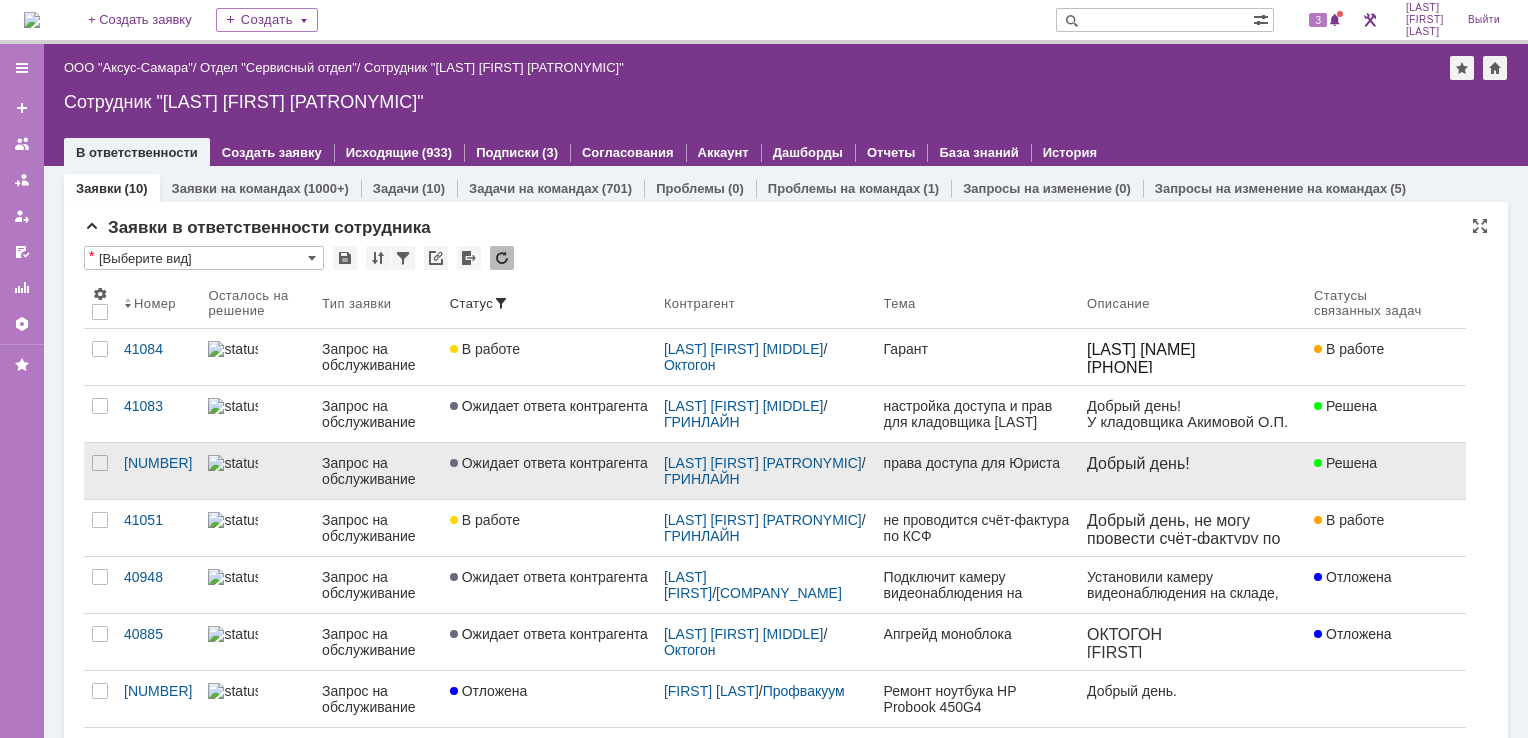click on "права доступа для Юриста" at bounding box center [977, 471] 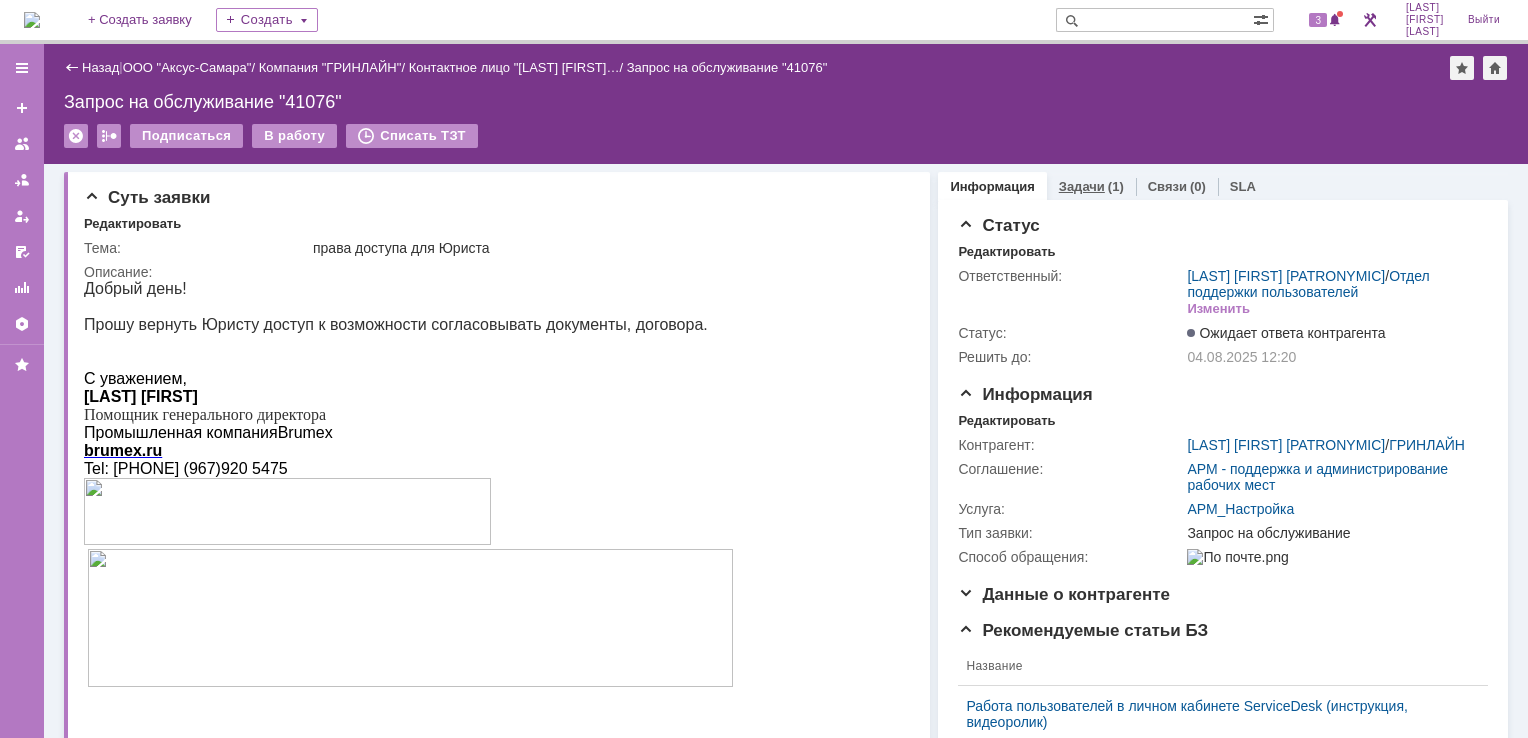 scroll, scrollTop: 0, scrollLeft: 0, axis: both 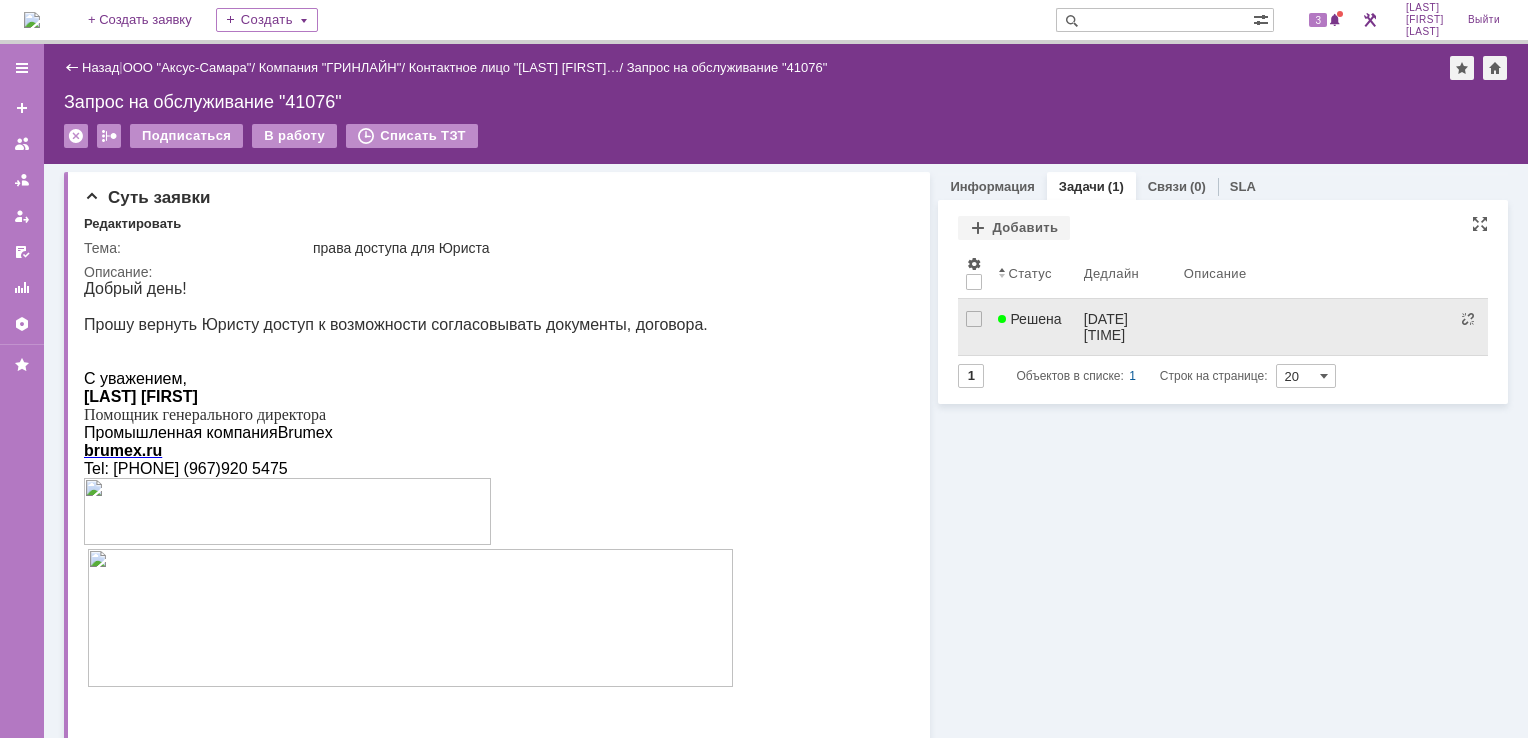 click on "Решена" at bounding box center (1029, 319) 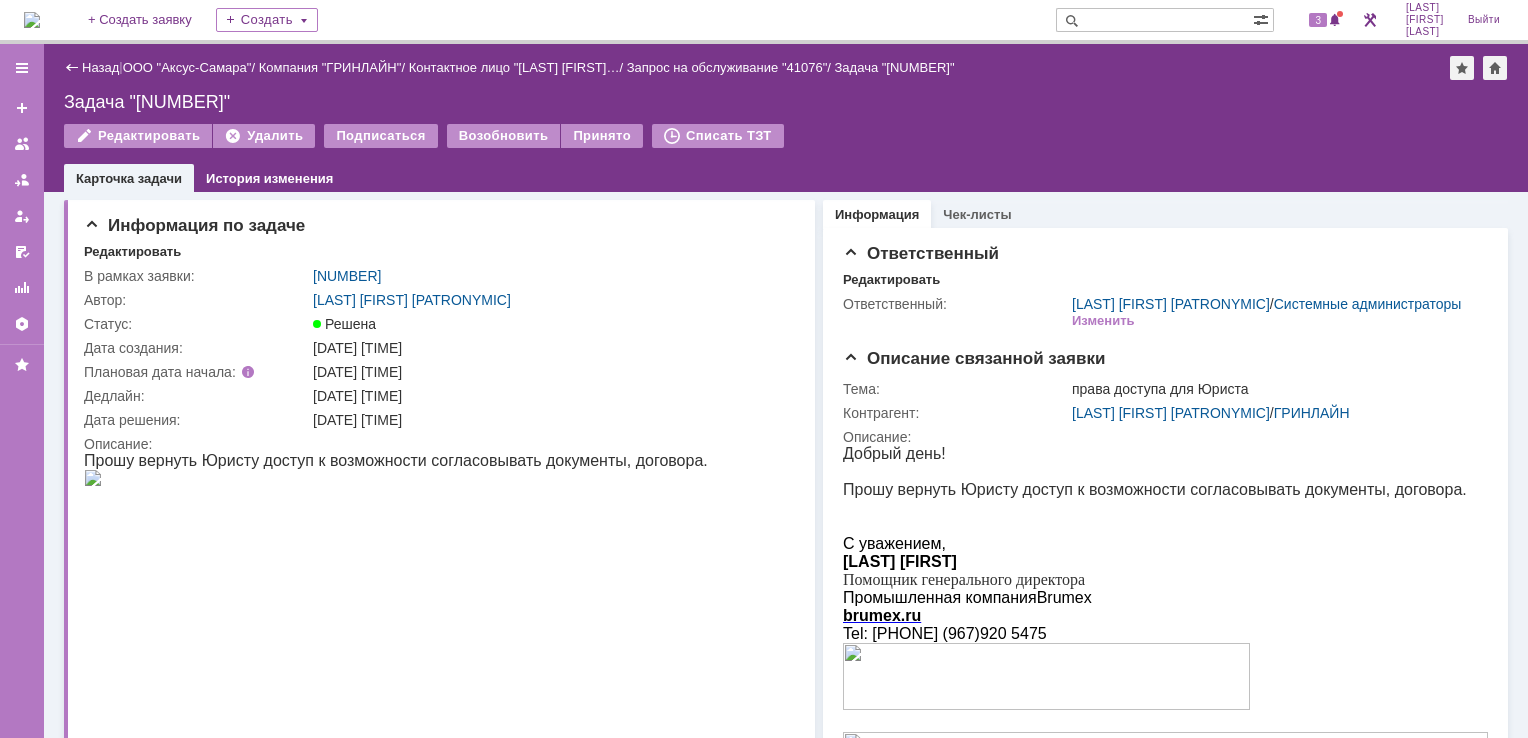 scroll, scrollTop: 0, scrollLeft: 0, axis: both 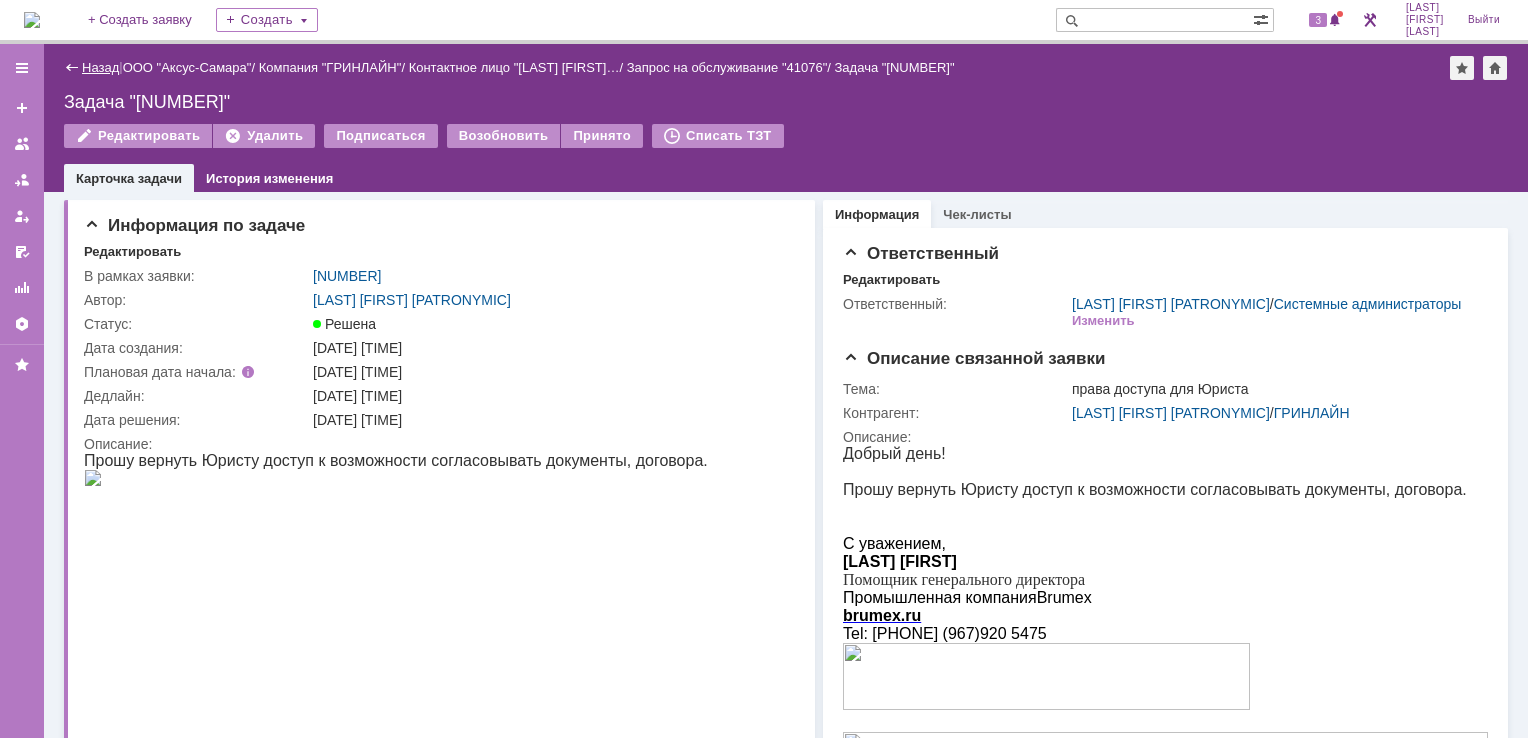 click on "Назад" at bounding box center (100, 67) 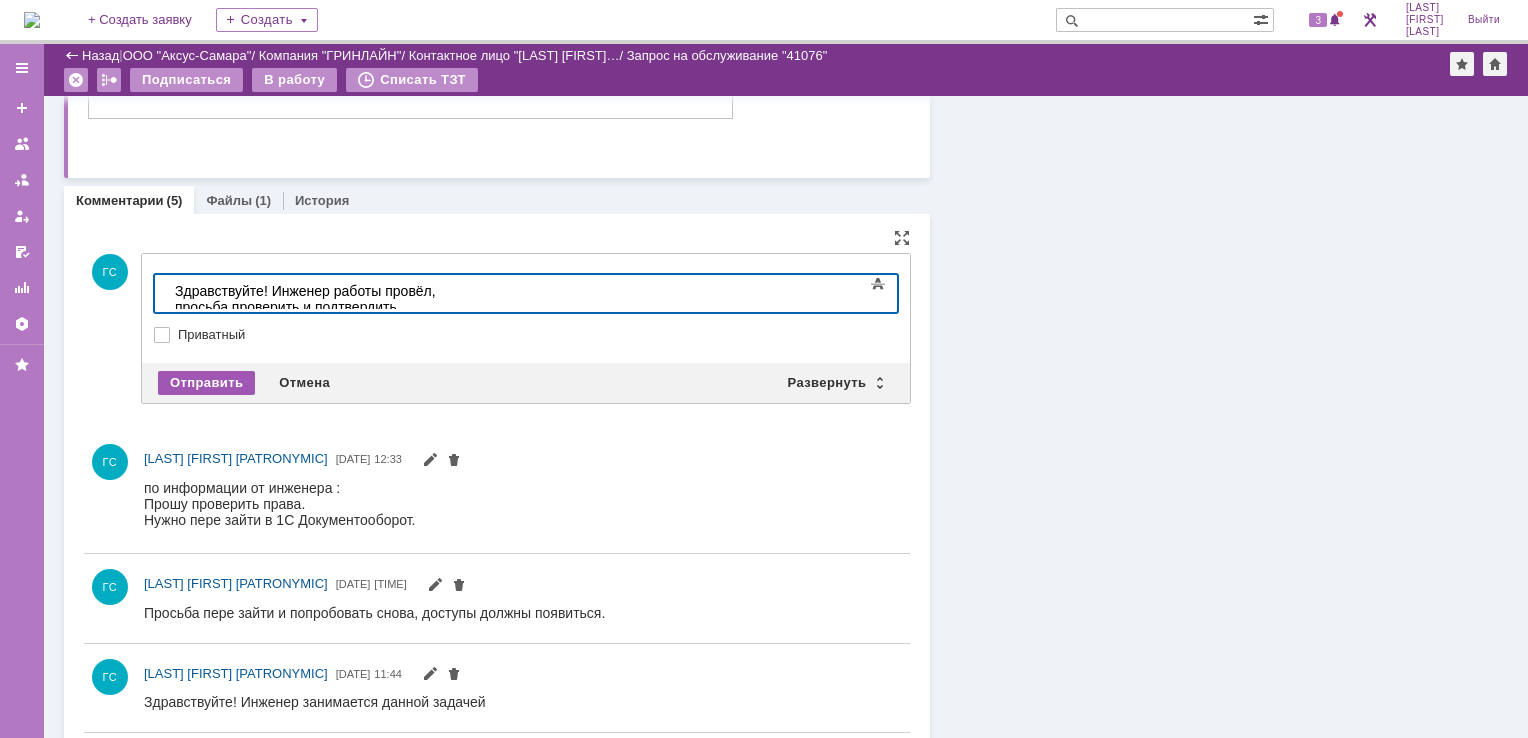 click on "Отправить" at bounding box center [206, 383] 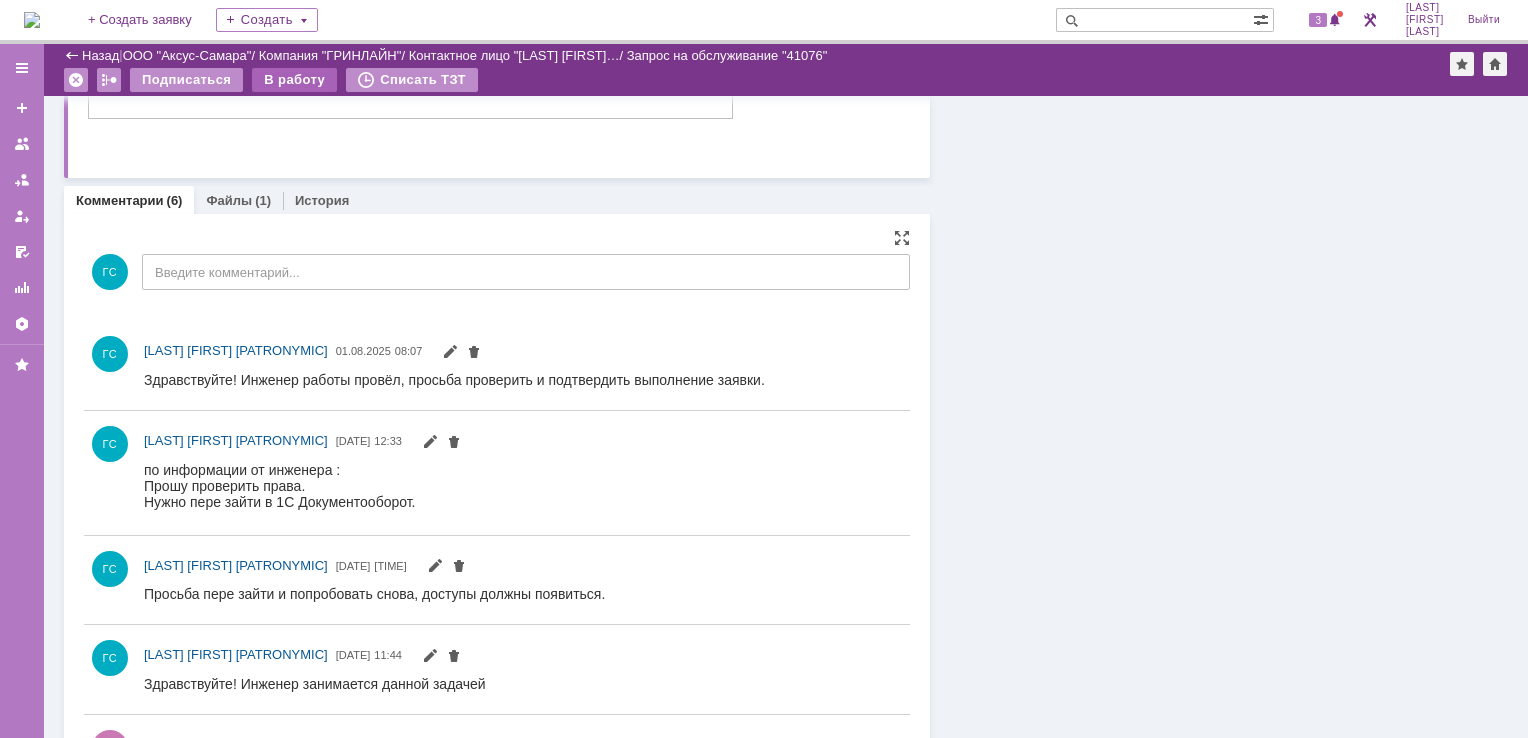 click on "В работу" at bounding box center (294, 80) 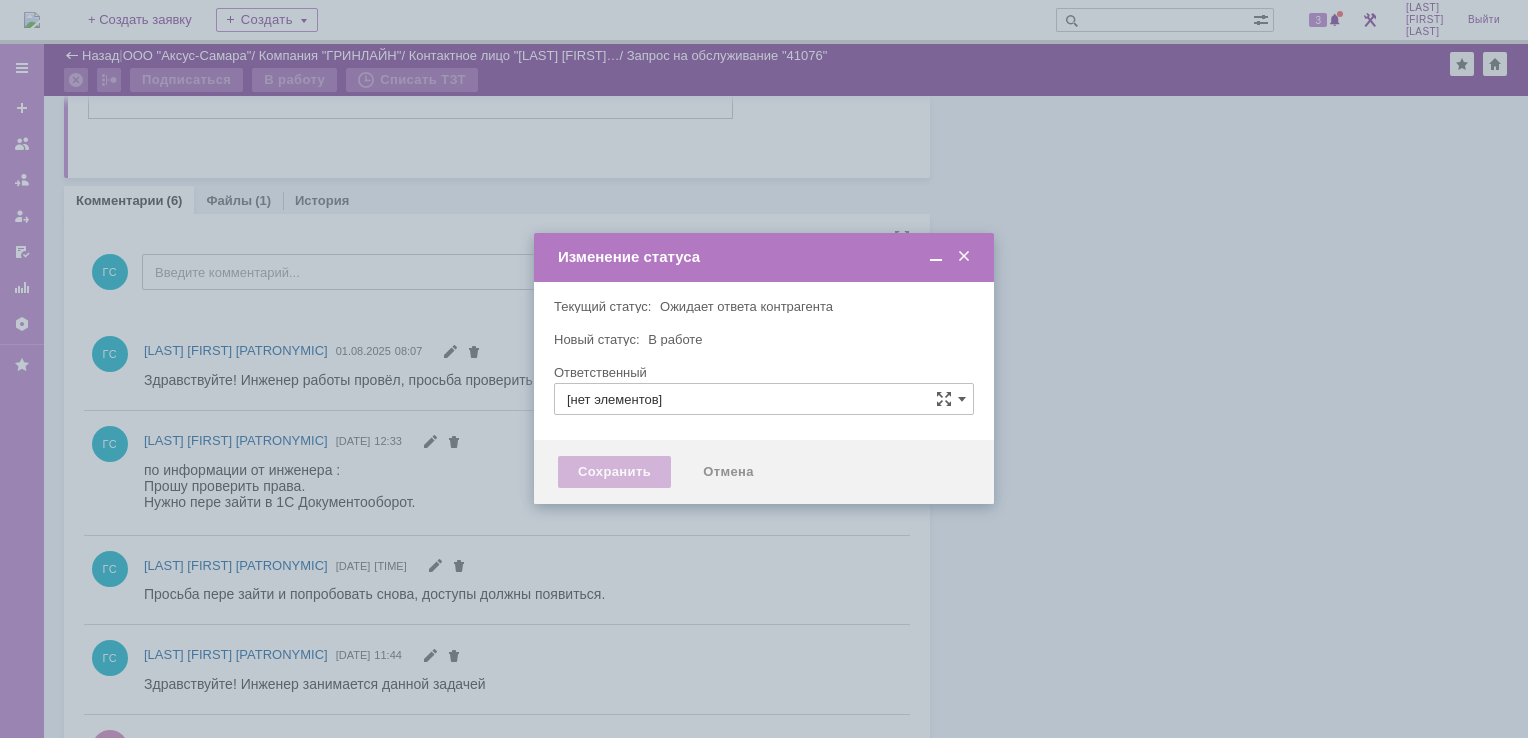 type on "[LAST] [FIRST] [PATRONYMIC]" 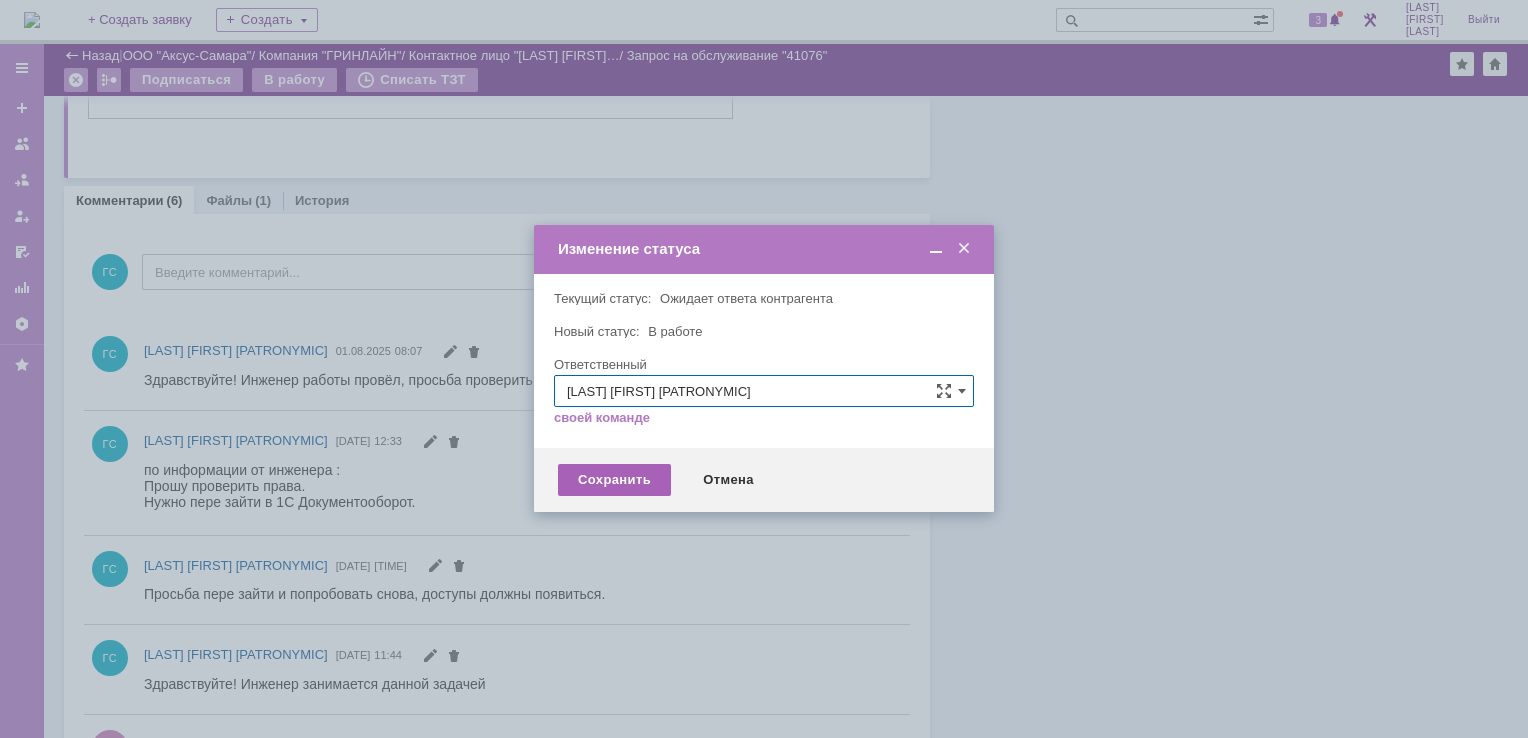 click on "Сохранить" at bounding box center [614, 480] 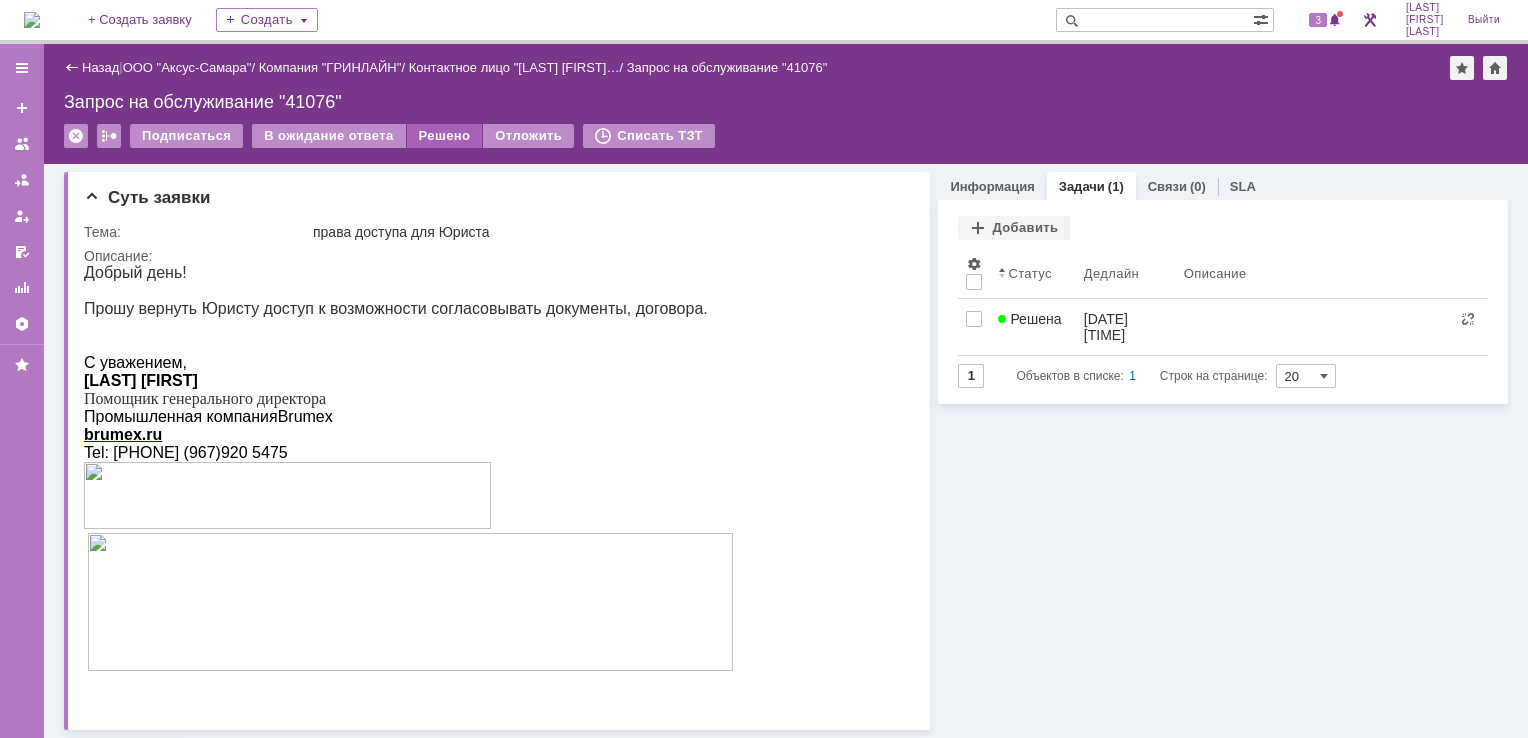 click on "Решено" at bounding box center (445, 136) 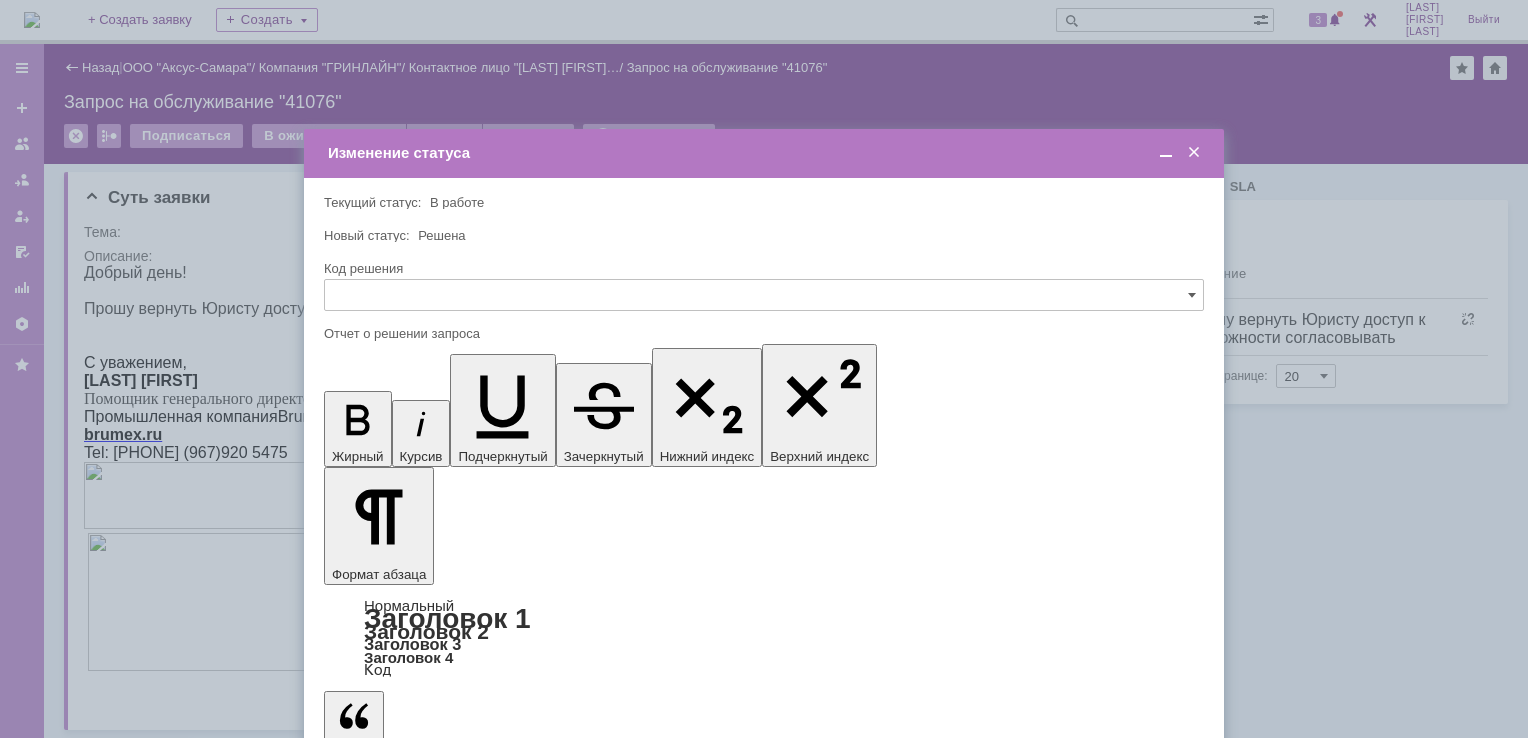 click on "Сохранить" at bounding box center [384, 820] 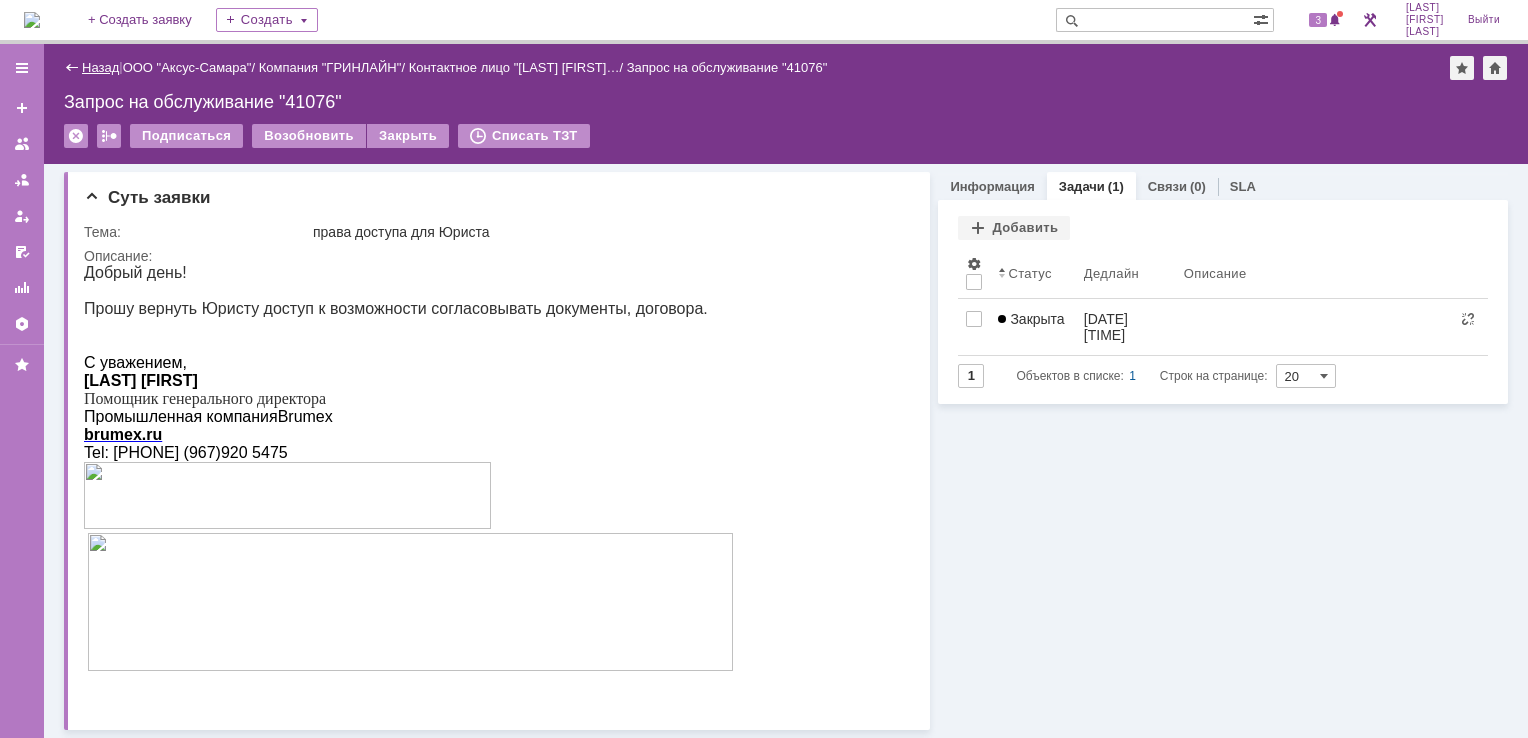 click on "Назад" at bounding box center (100, 67) 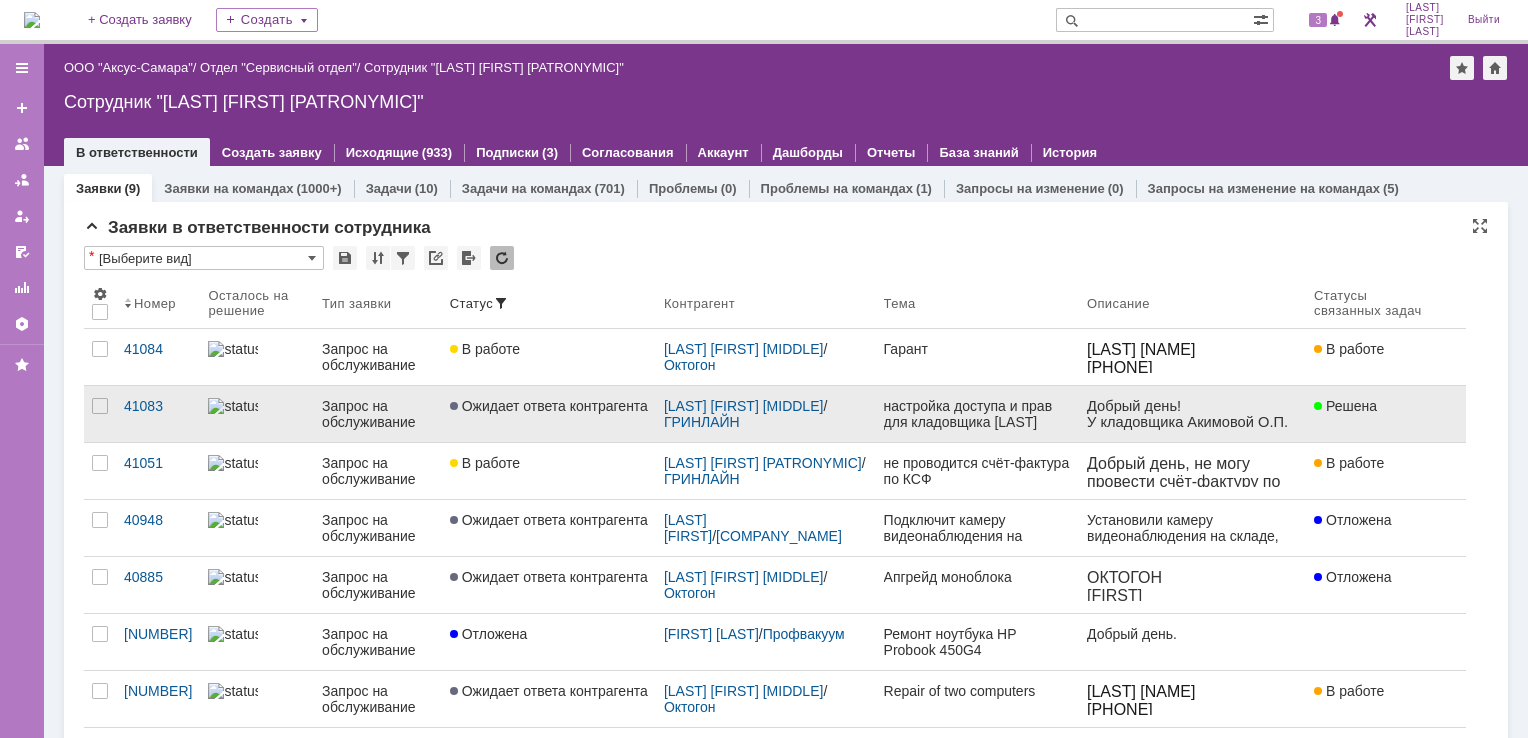 click at bounding box center [1192, 414] 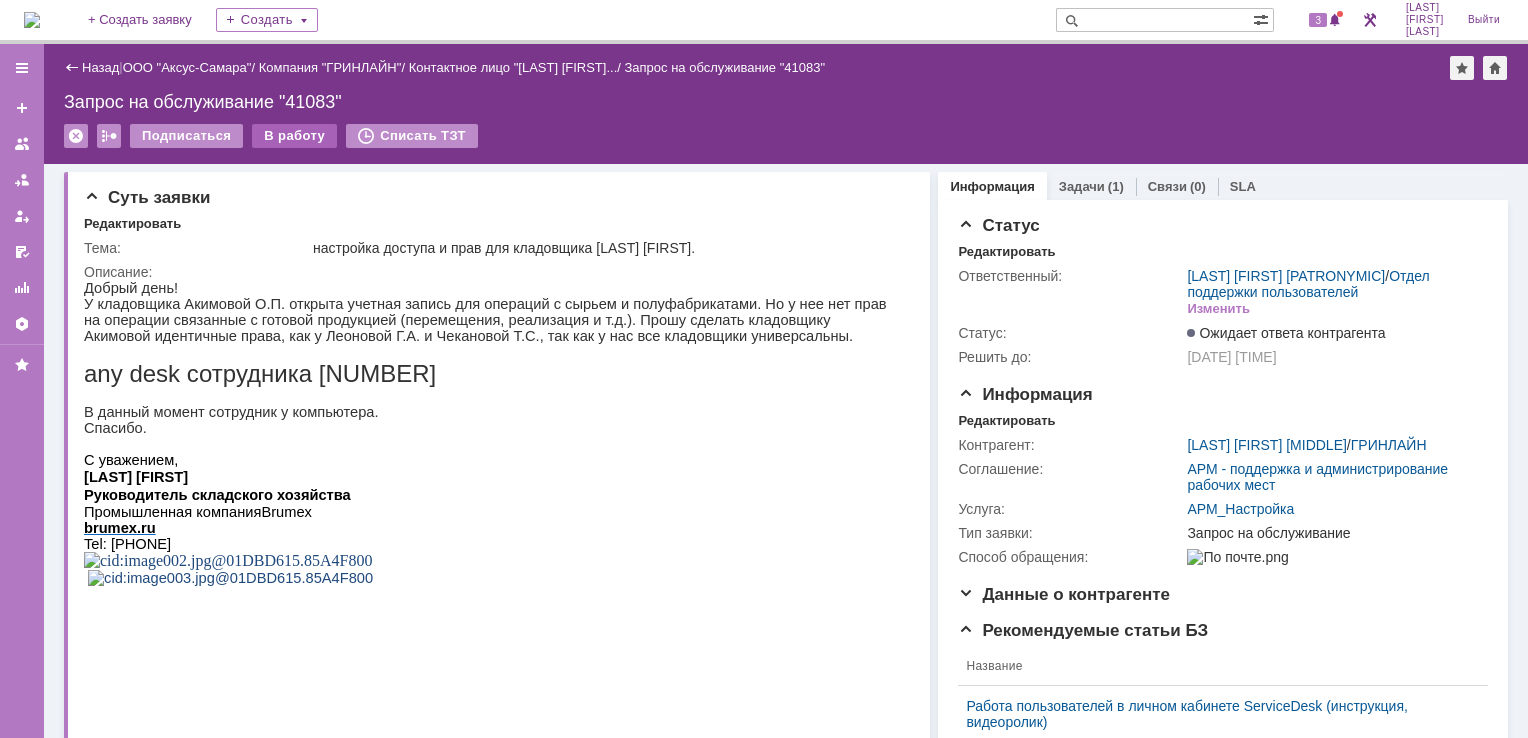 click on "В работу" at bounding box center (294, 136) 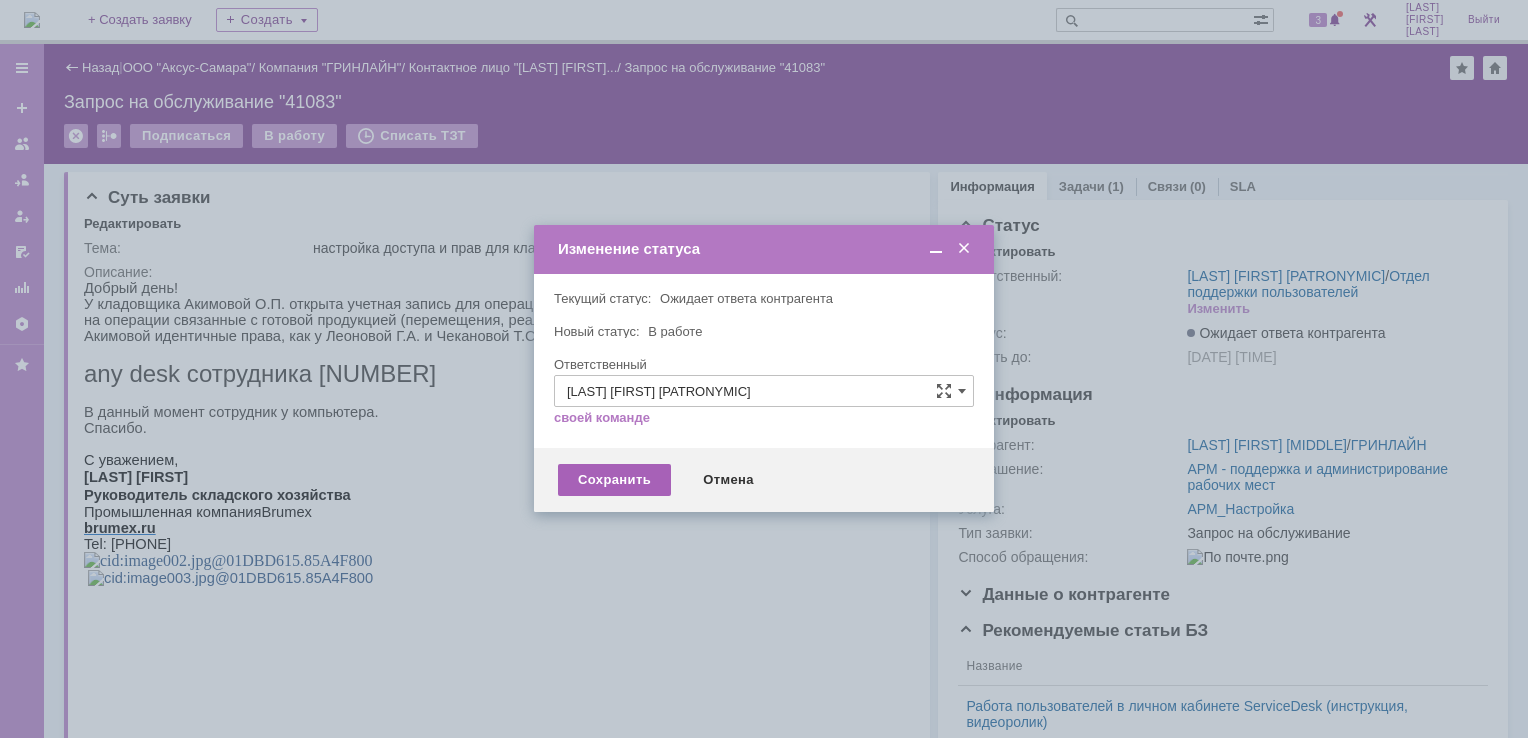 click on "Сохранить" at bounding box center (614, 480) 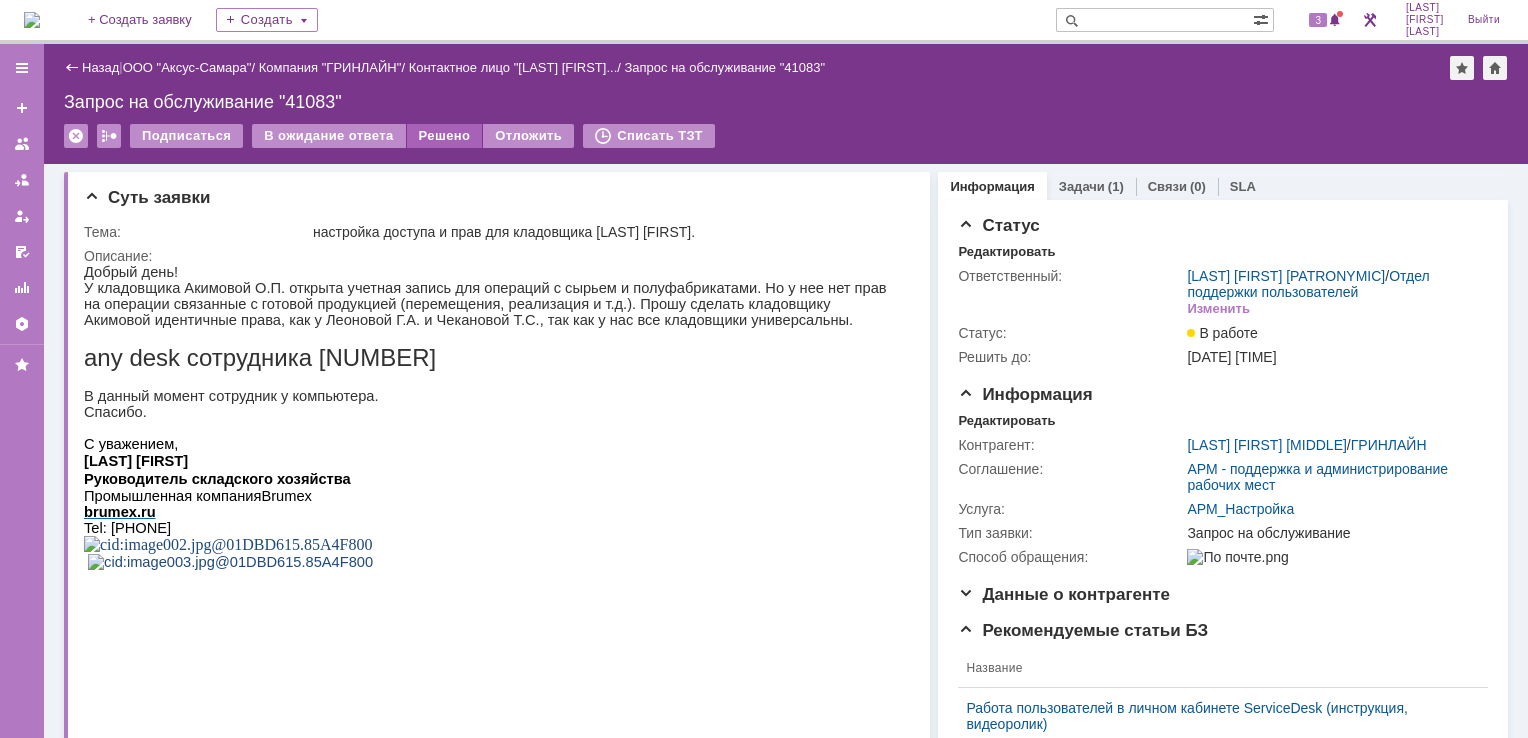 click on "Решено" at bounding box center (445, 136) 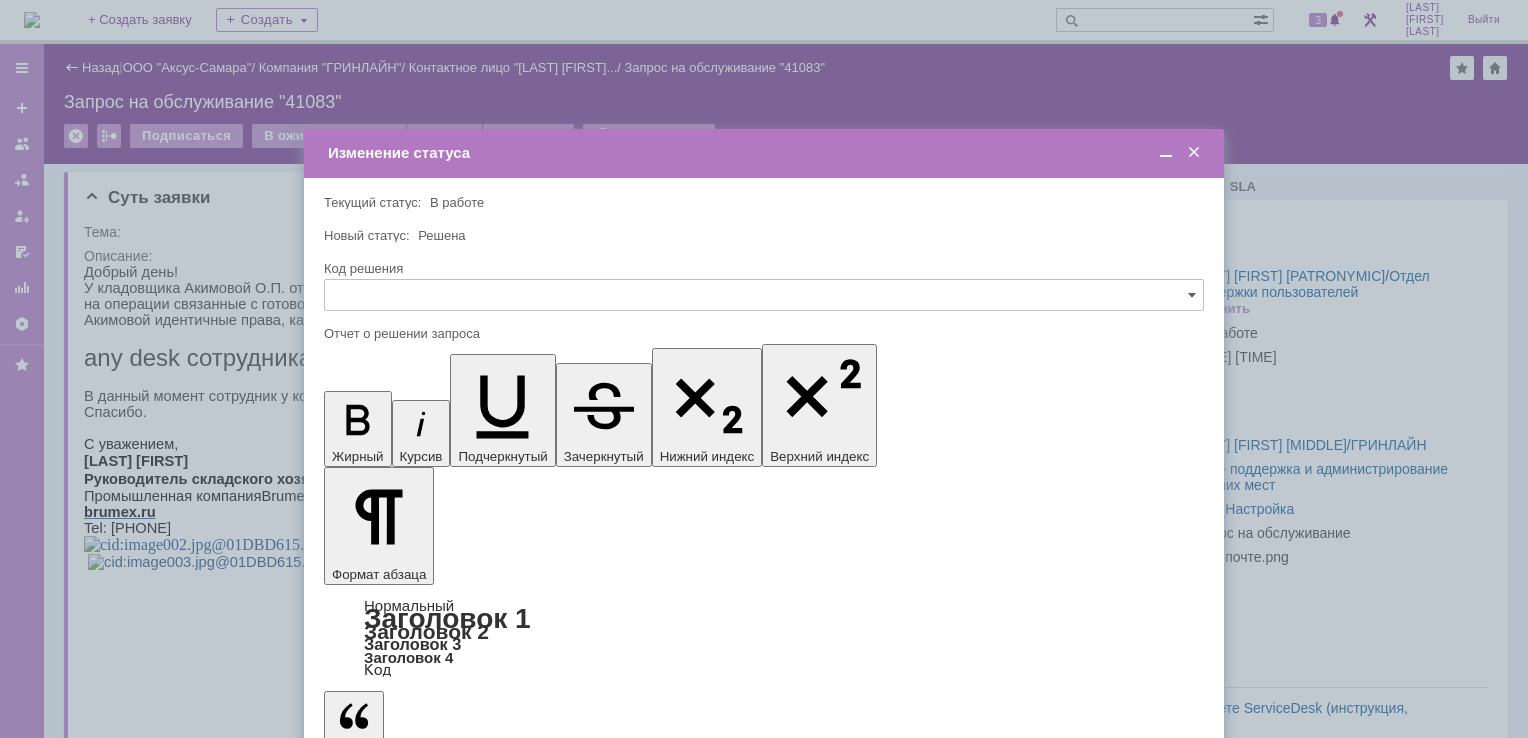 click on "Сохранить" at bounding box center (384, 820) 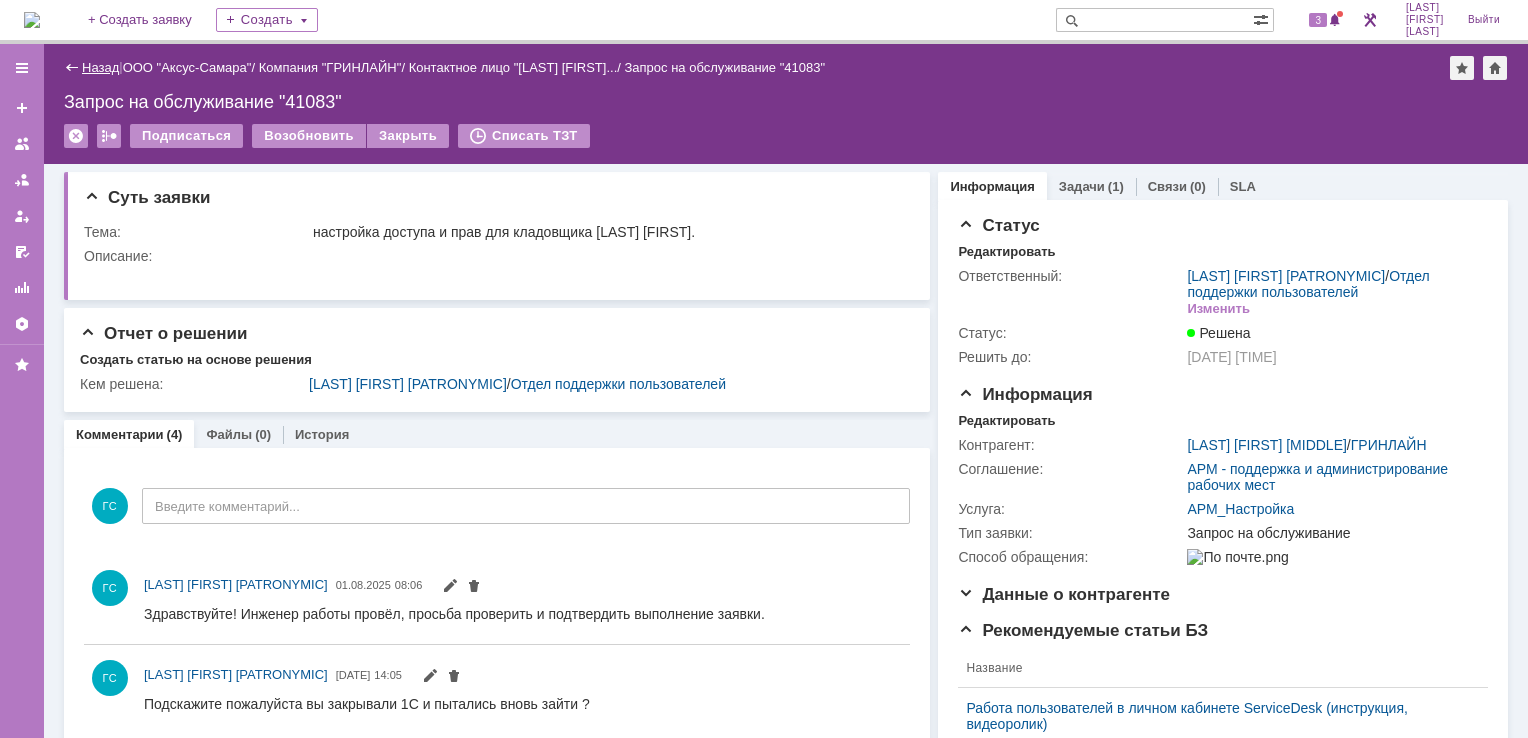 click on "Назад" at bounding box center [100, 67] 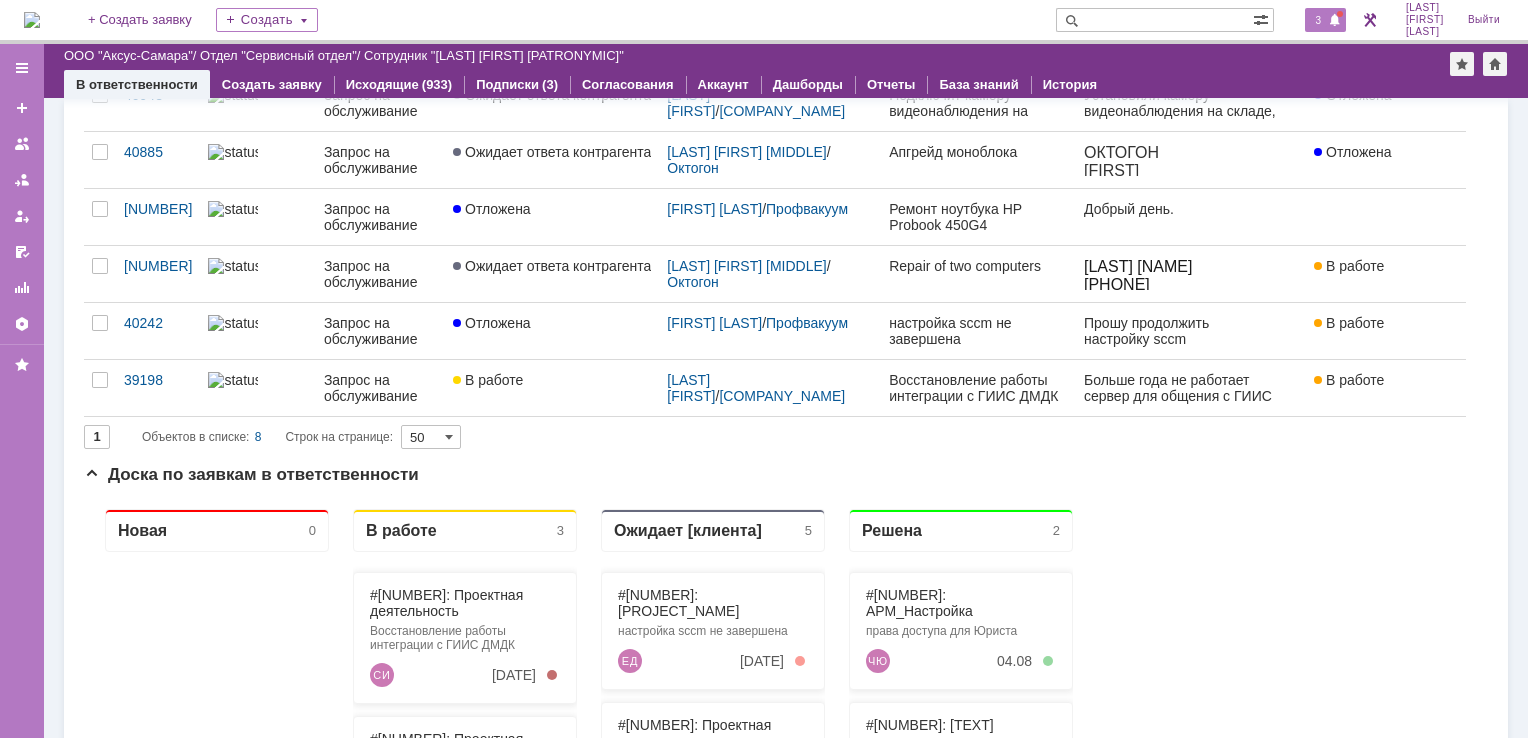 click on "3" at bounding box center (1318, 20) 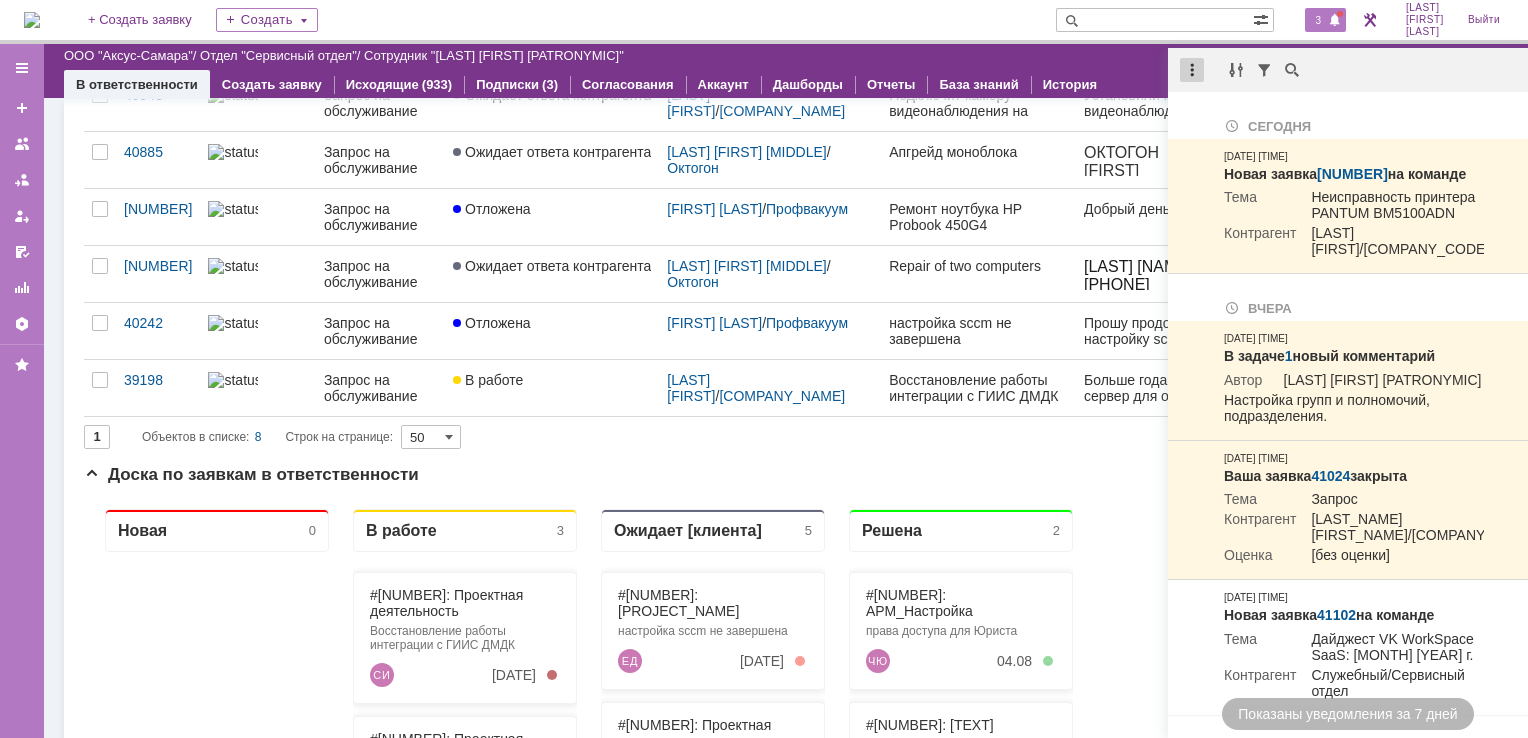 click at bounding box center (1192, 70) 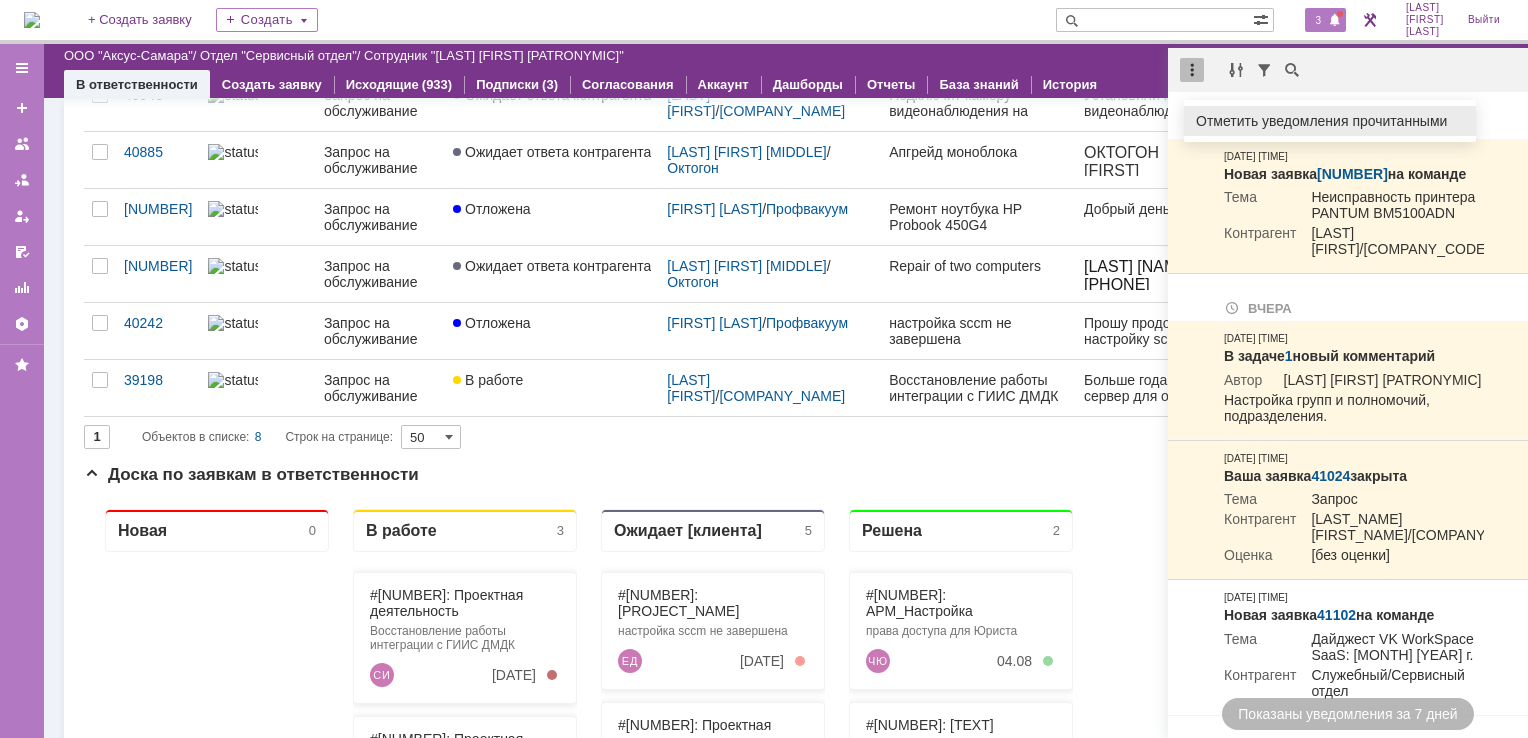 click on "Отметить уведомления прочитанными" at bounding box center (1330, 121) 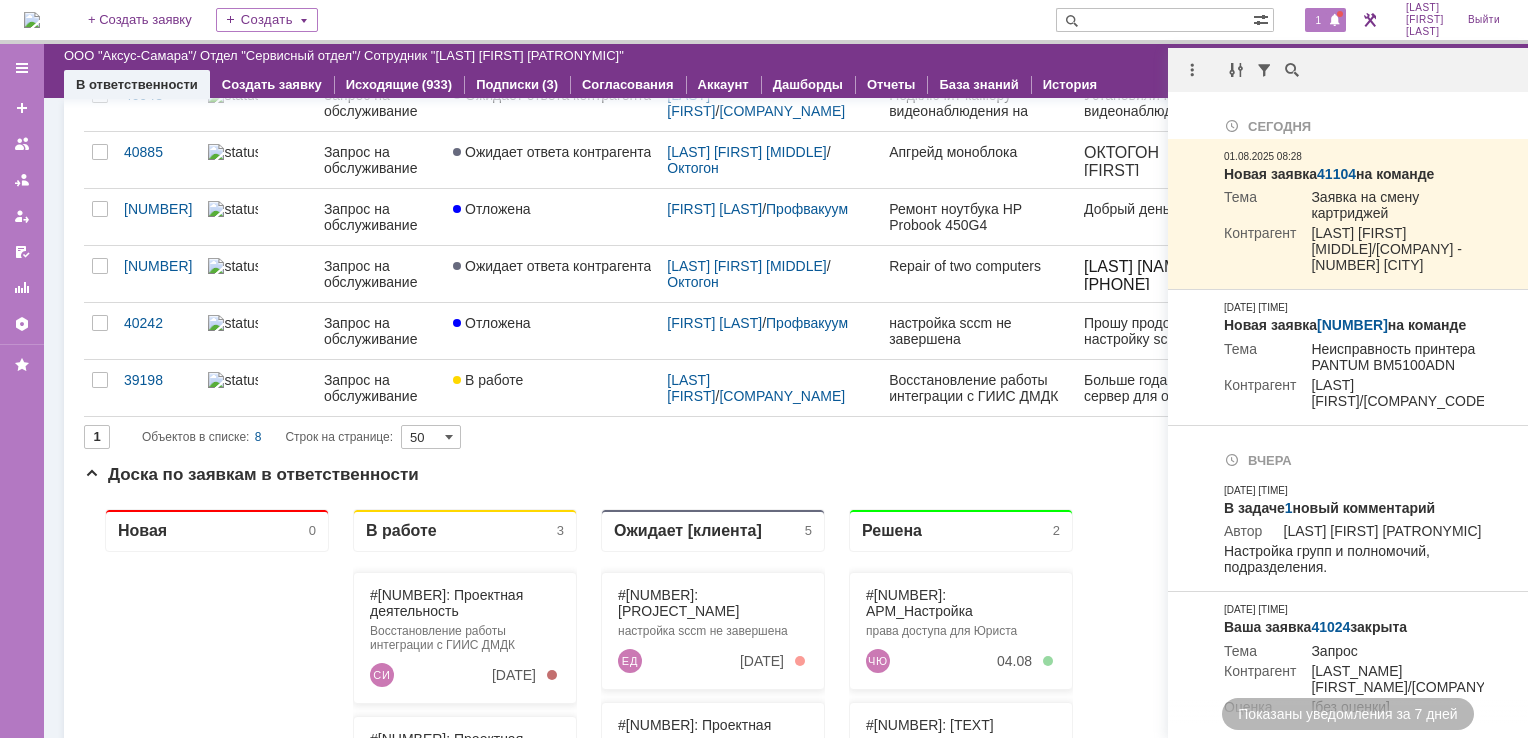 scroll, scrollTop: 0, scrollLeft: 0, axis: both 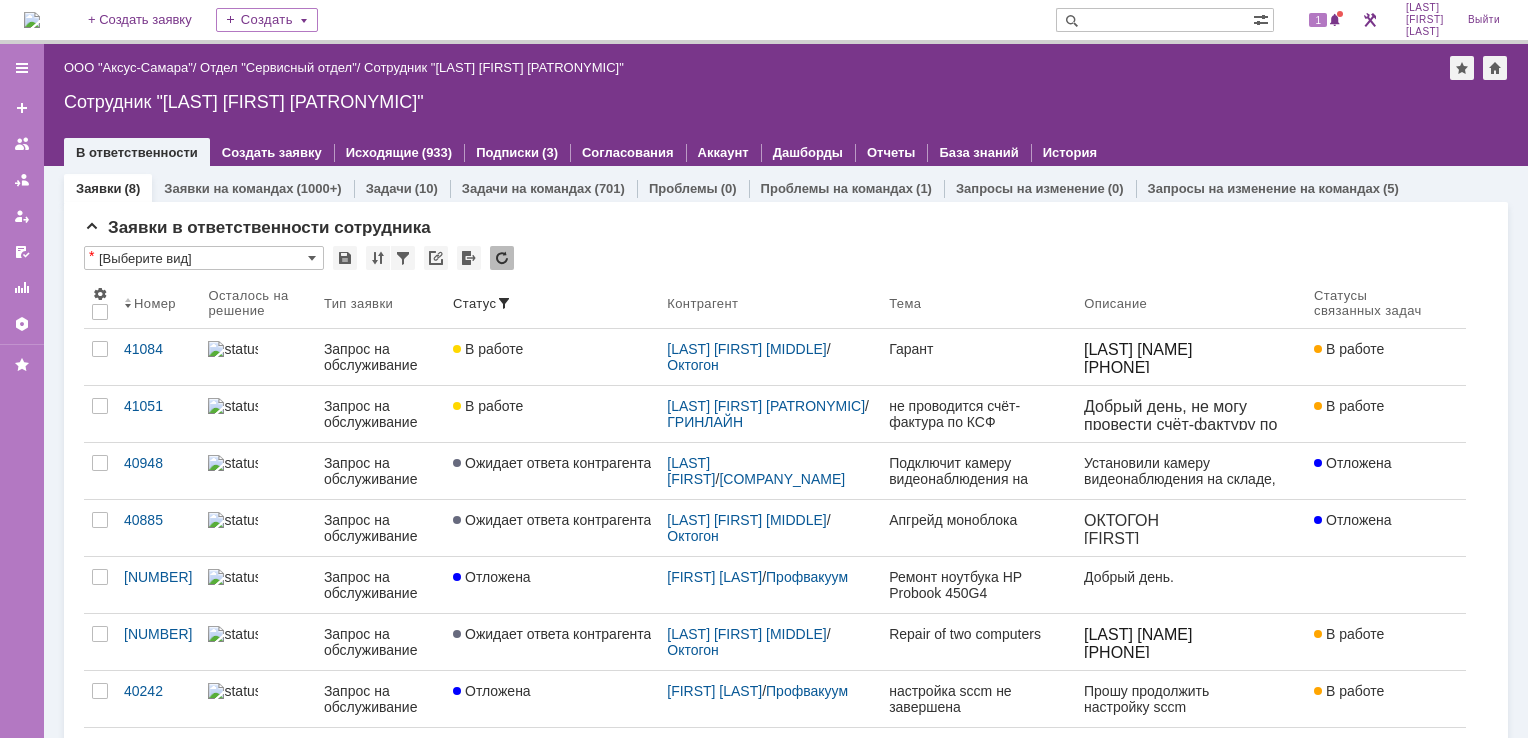 click at bounding box center [32, 20] 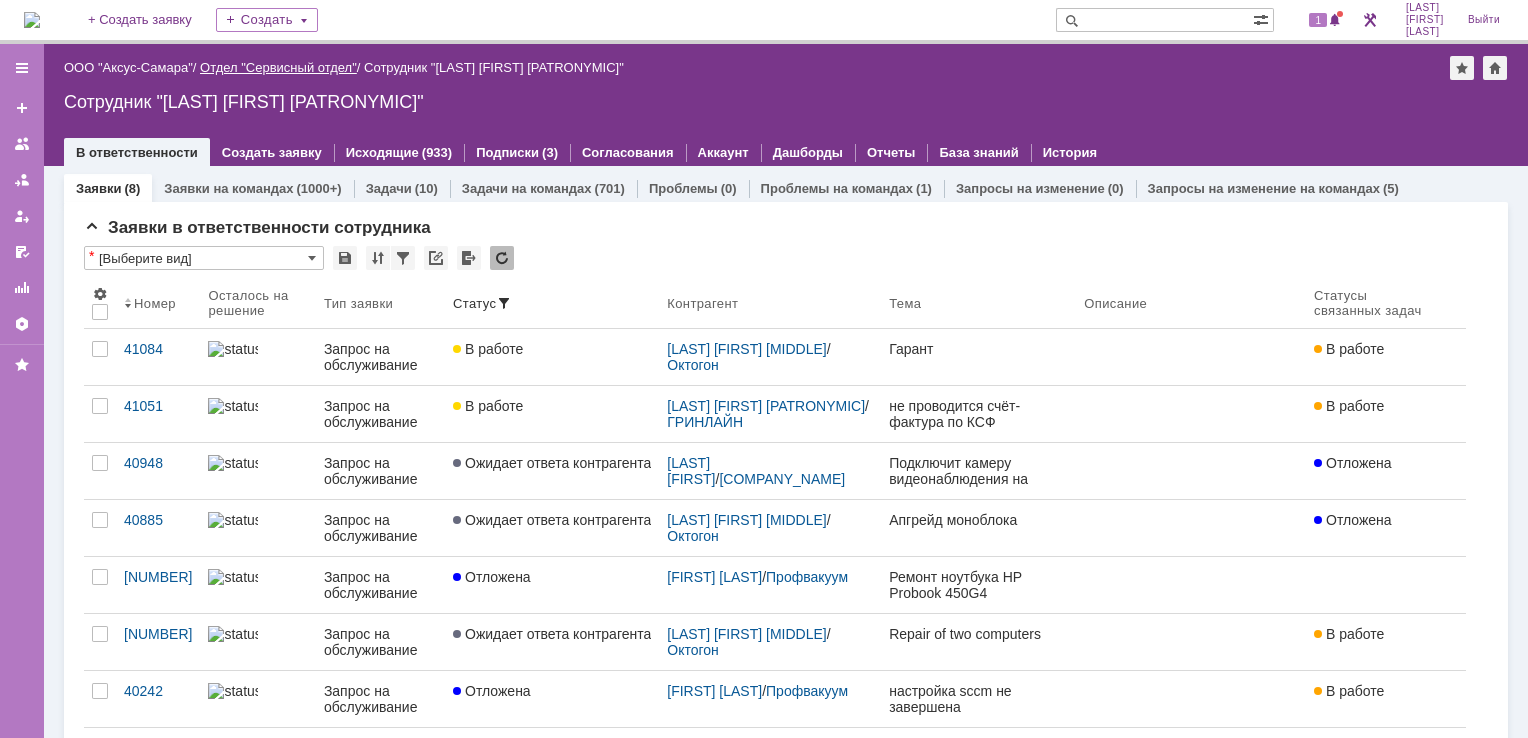 scroll, scrollTop: 0, scrollLeft: 0, axis: both 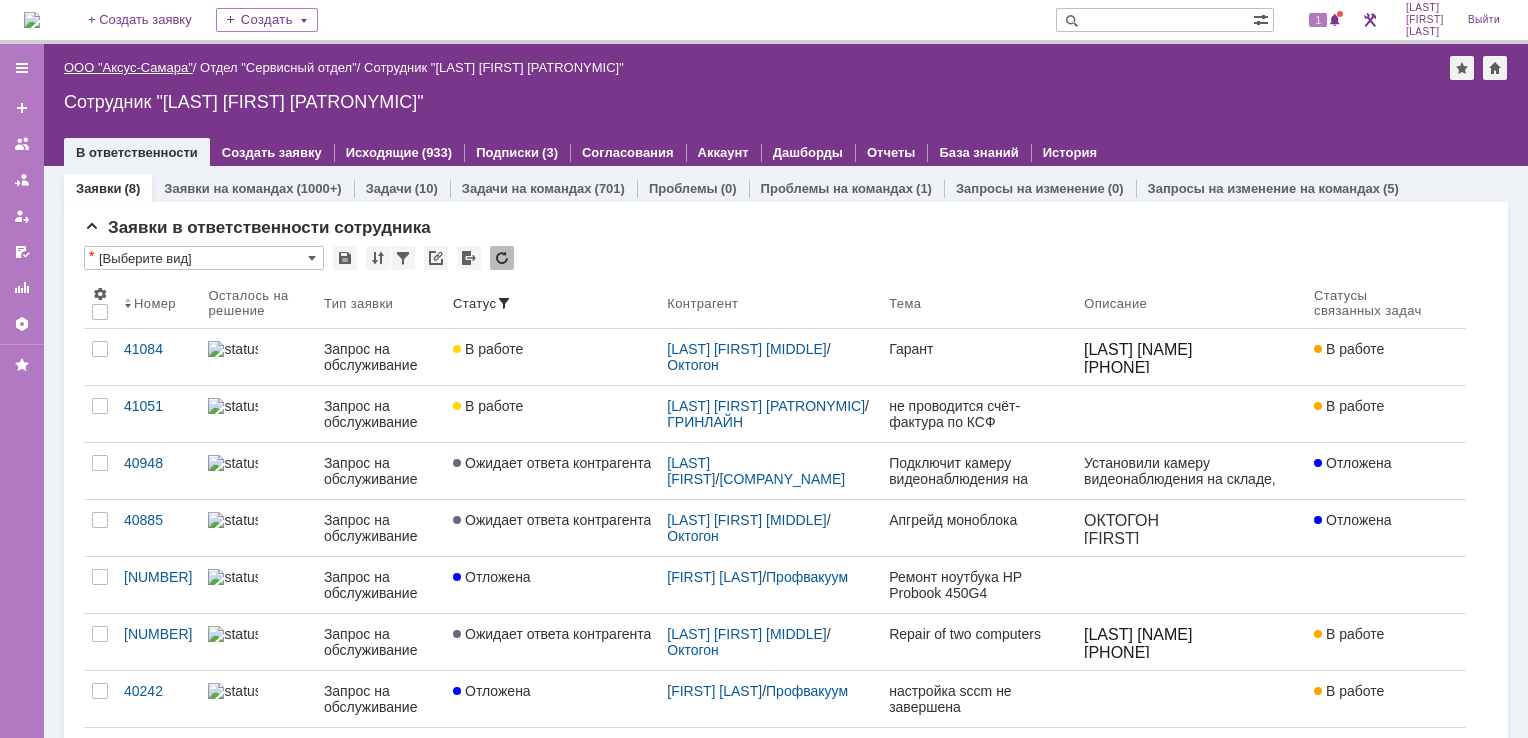 click on "ООО "Аксус-Самара"" at bounding box center (128, 67) 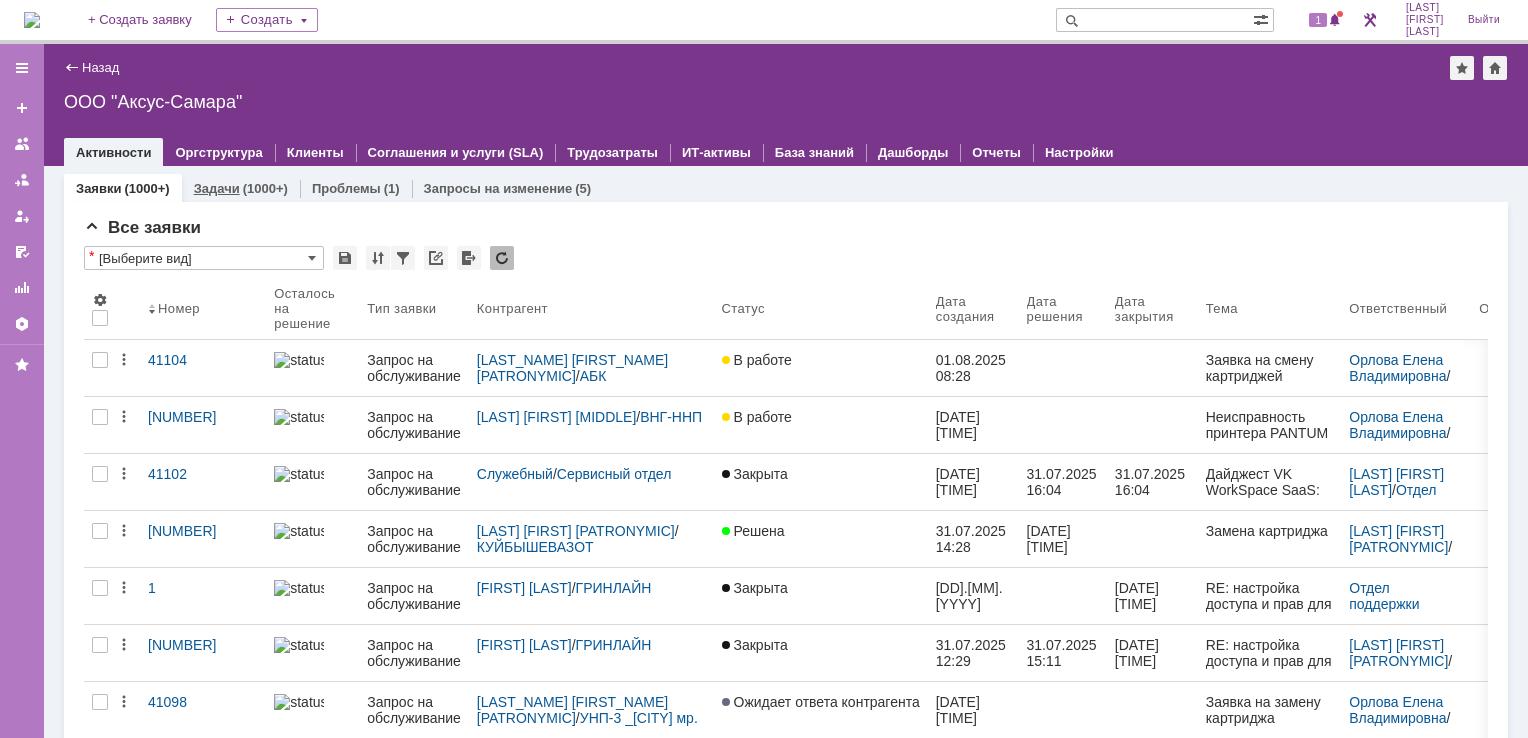click on "Задачи (1000+)" at bounding box center [241, 188] 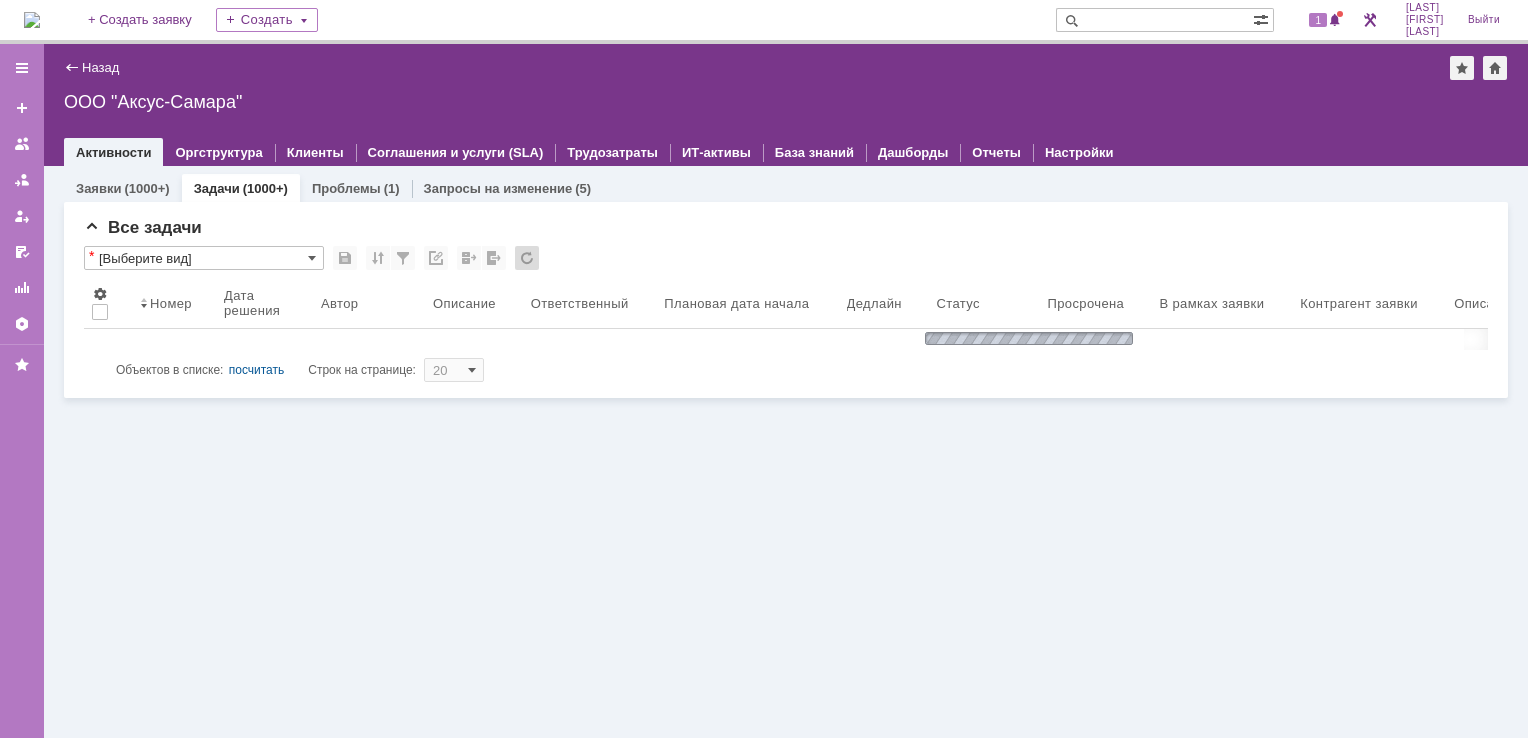 scroll, scrollTop: 0, scrollLeft: 0, axis: both 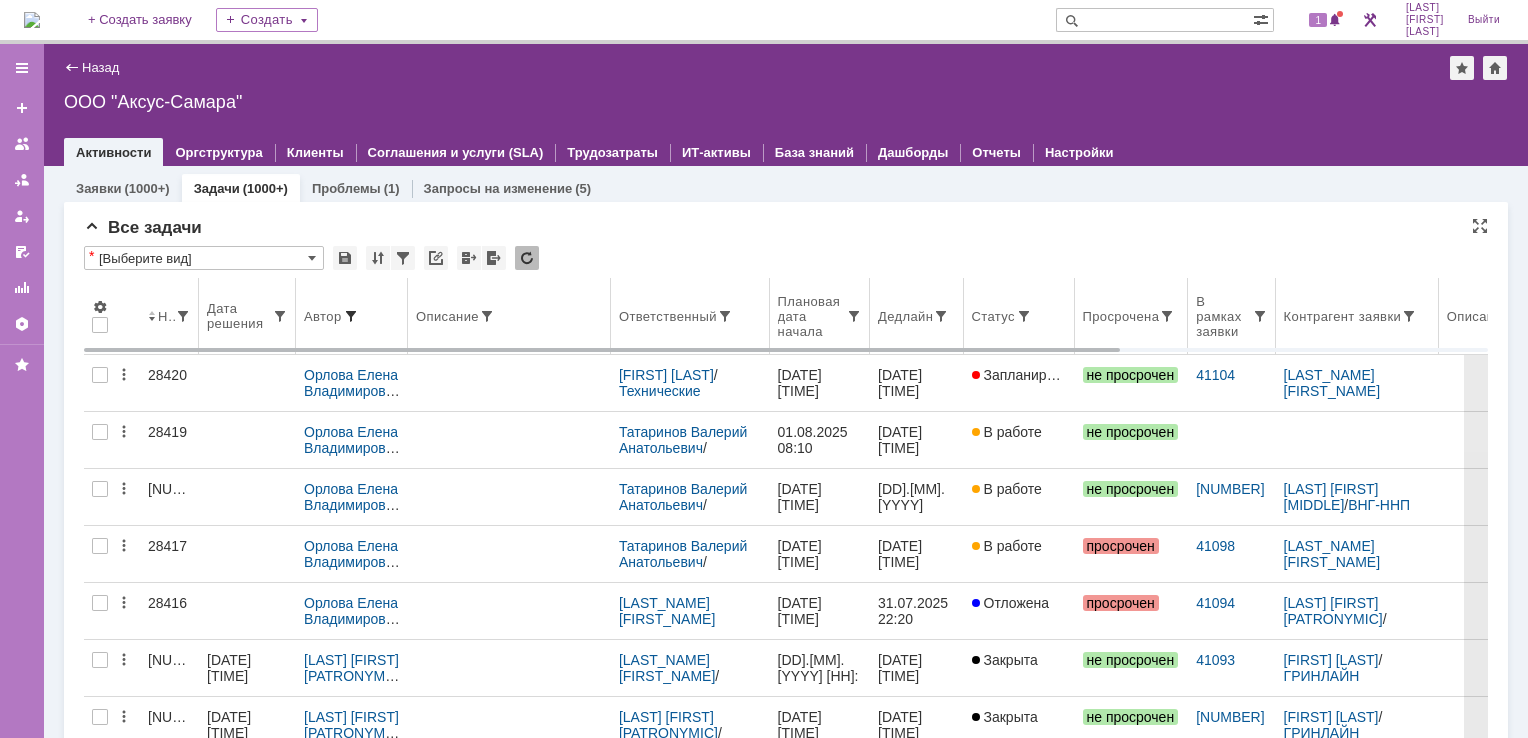 click at bounding box center (351, 316) 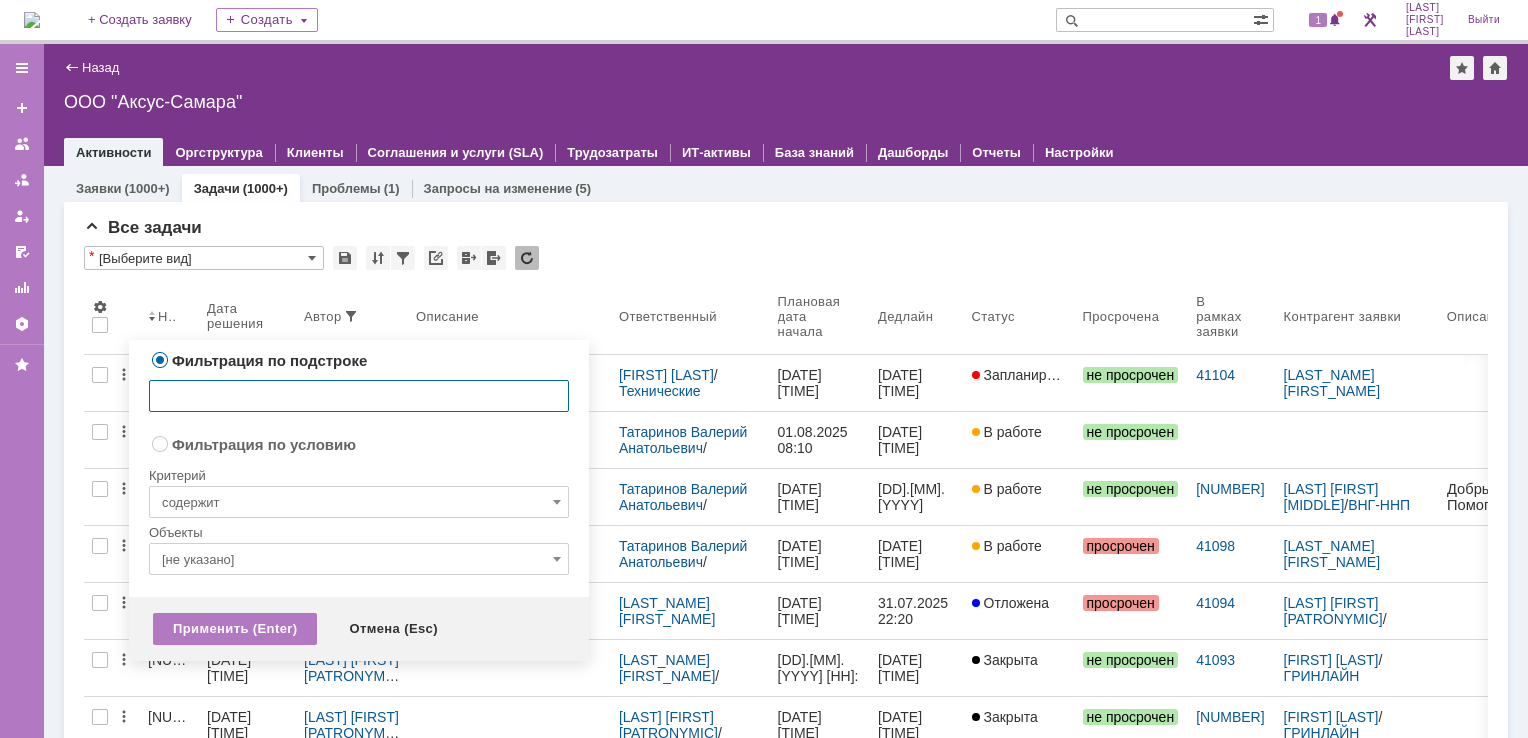 radio on "false" 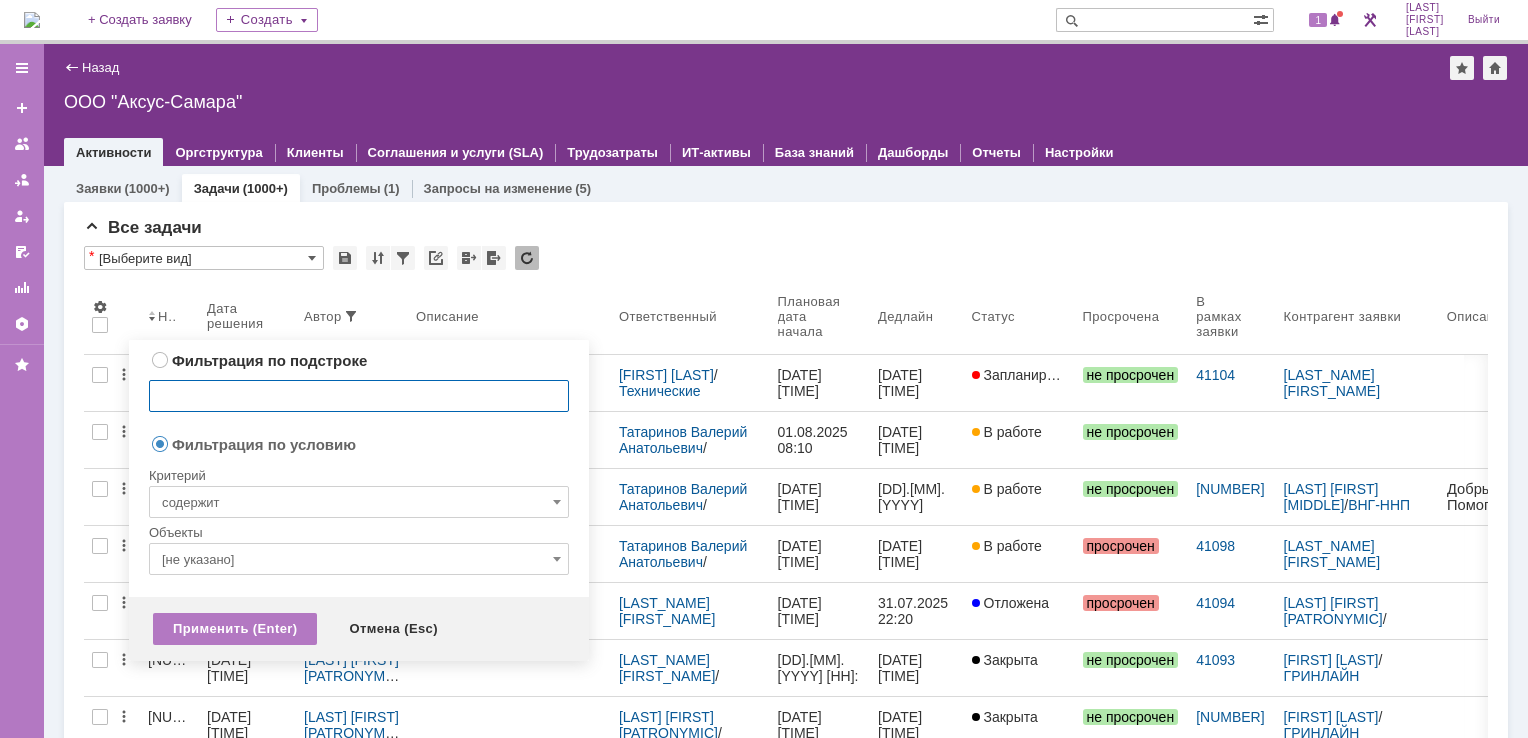 click on "[не указано]" at bounding box center (359, 559) 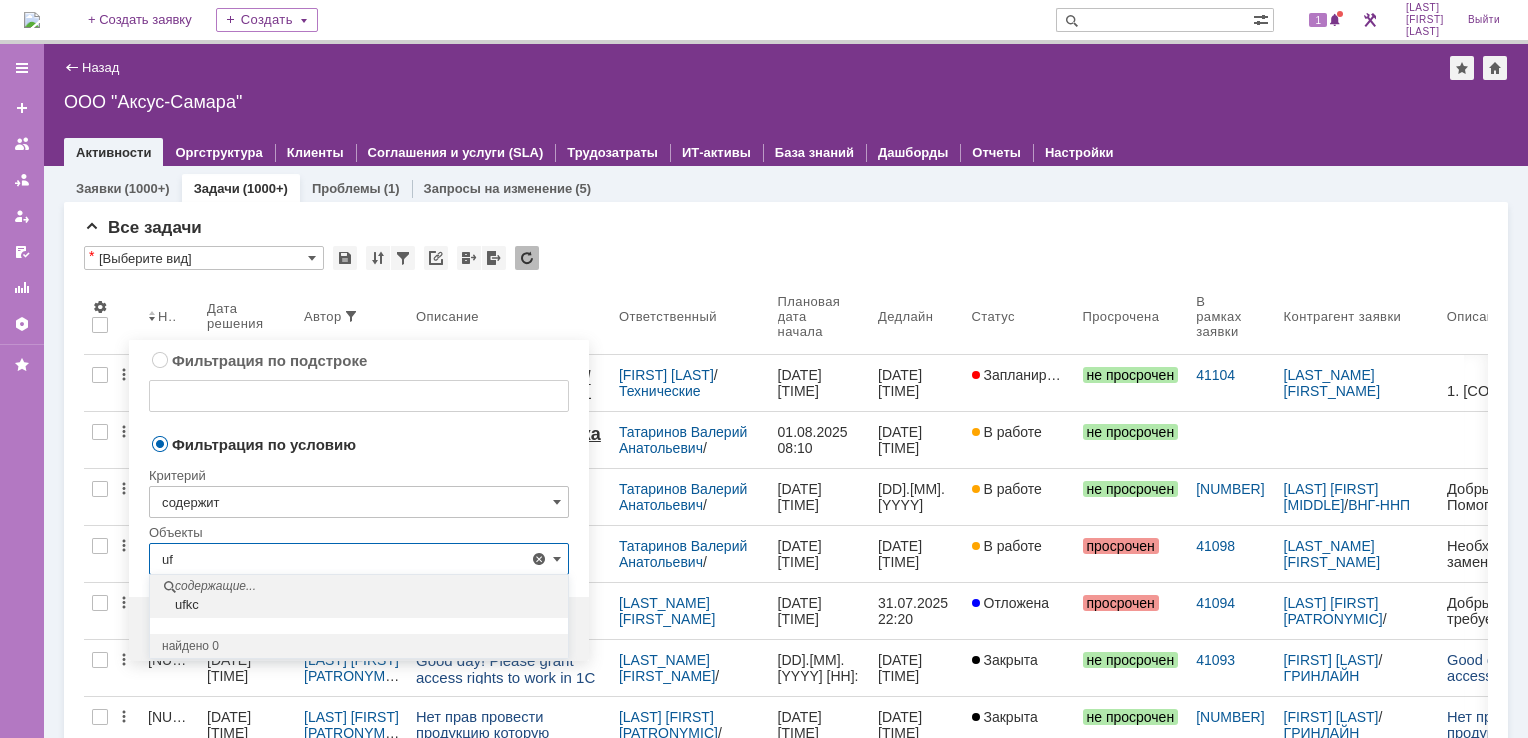 type on "u" 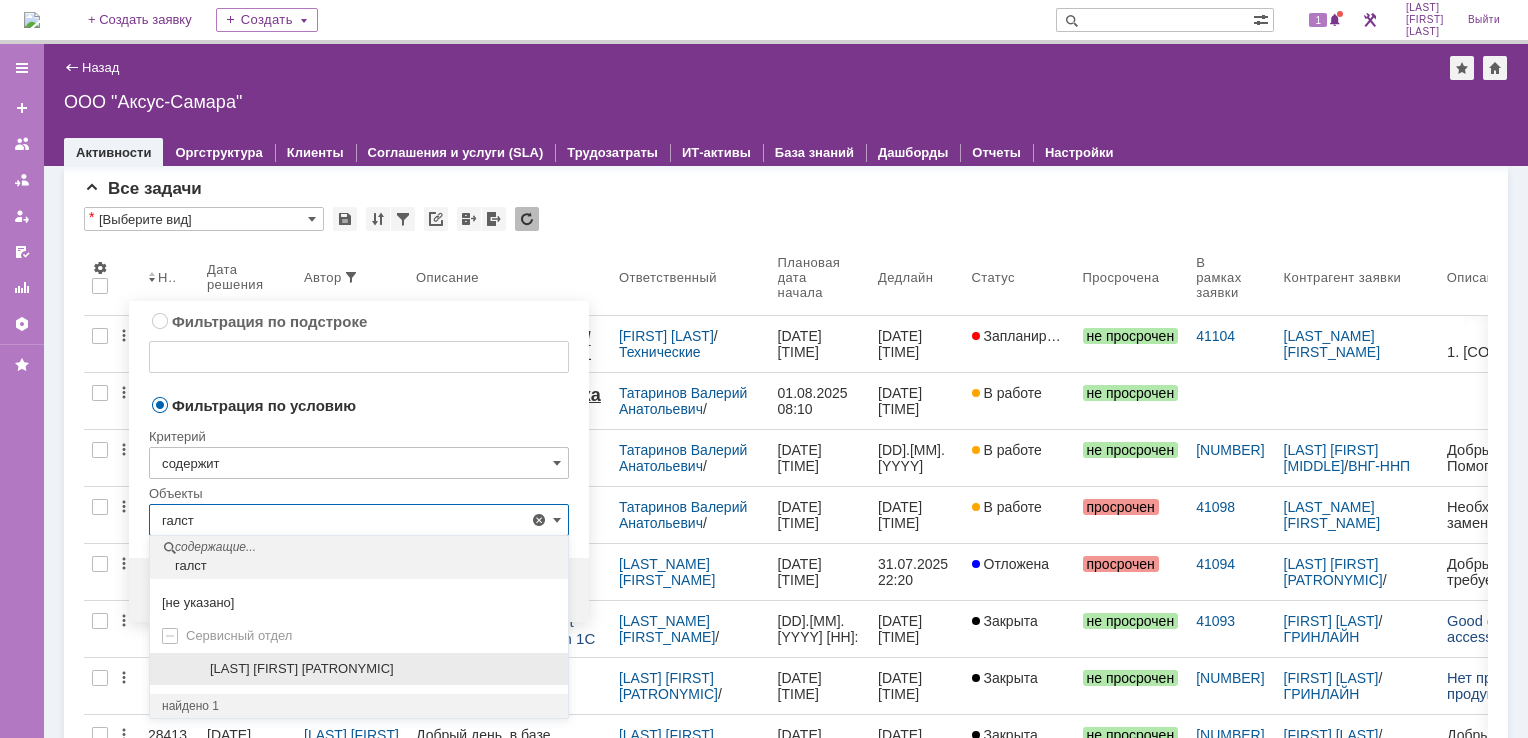 click on "[LAST] [FIRST] [PATRONYMIC]" at bounding box center (302, 668) 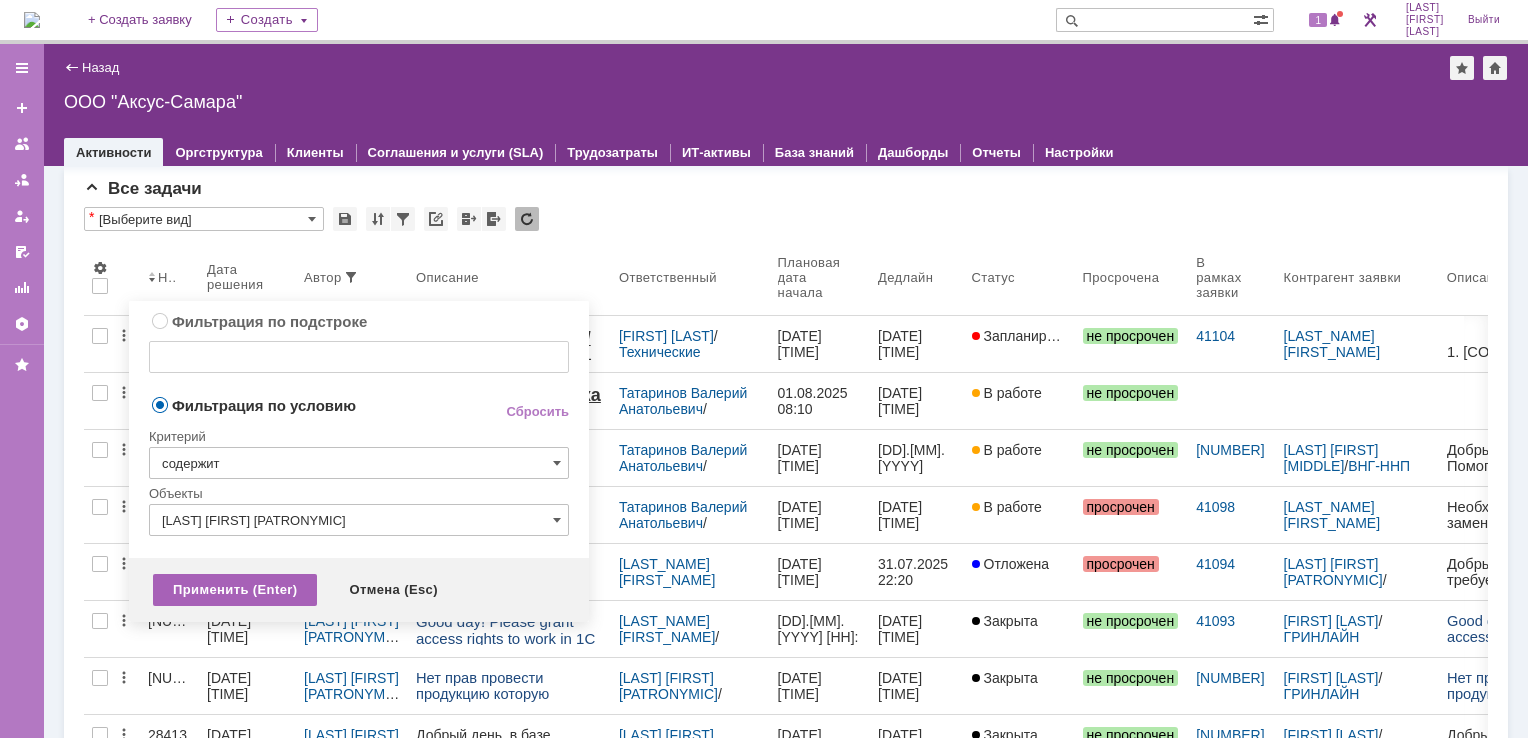 click on "Применить (Enter)" at bounding box center (235, 590) 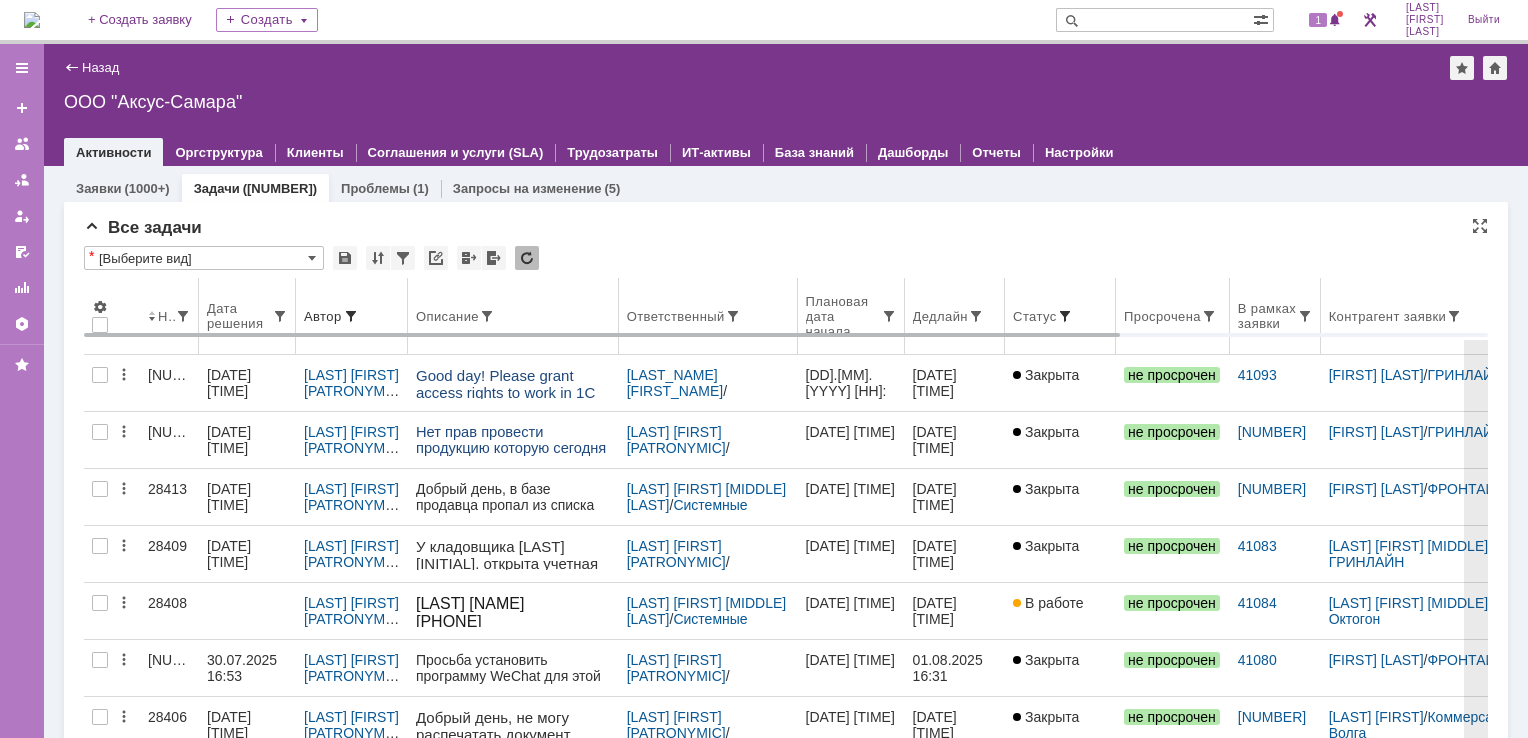 click at bounding box center [1065, 316] 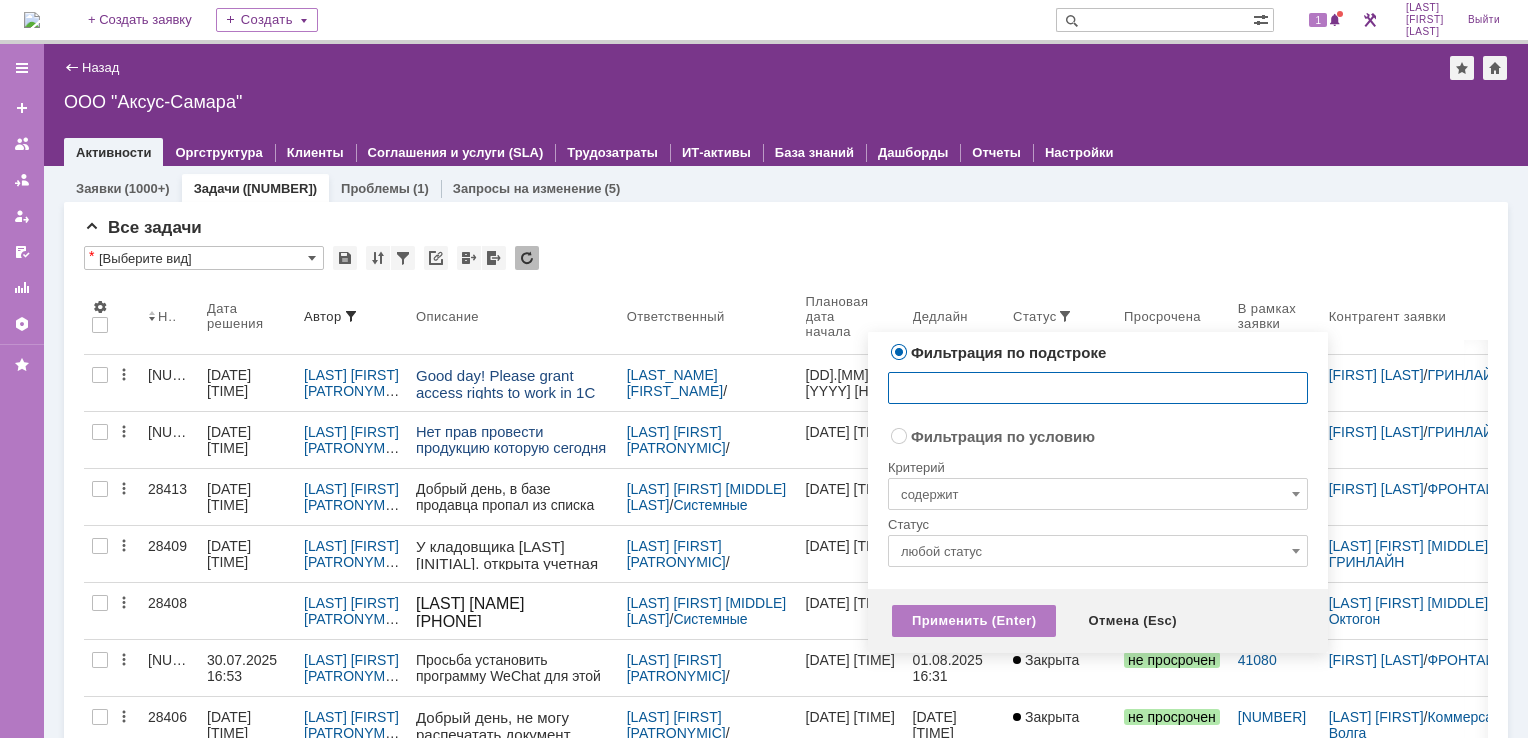 radio on "false" 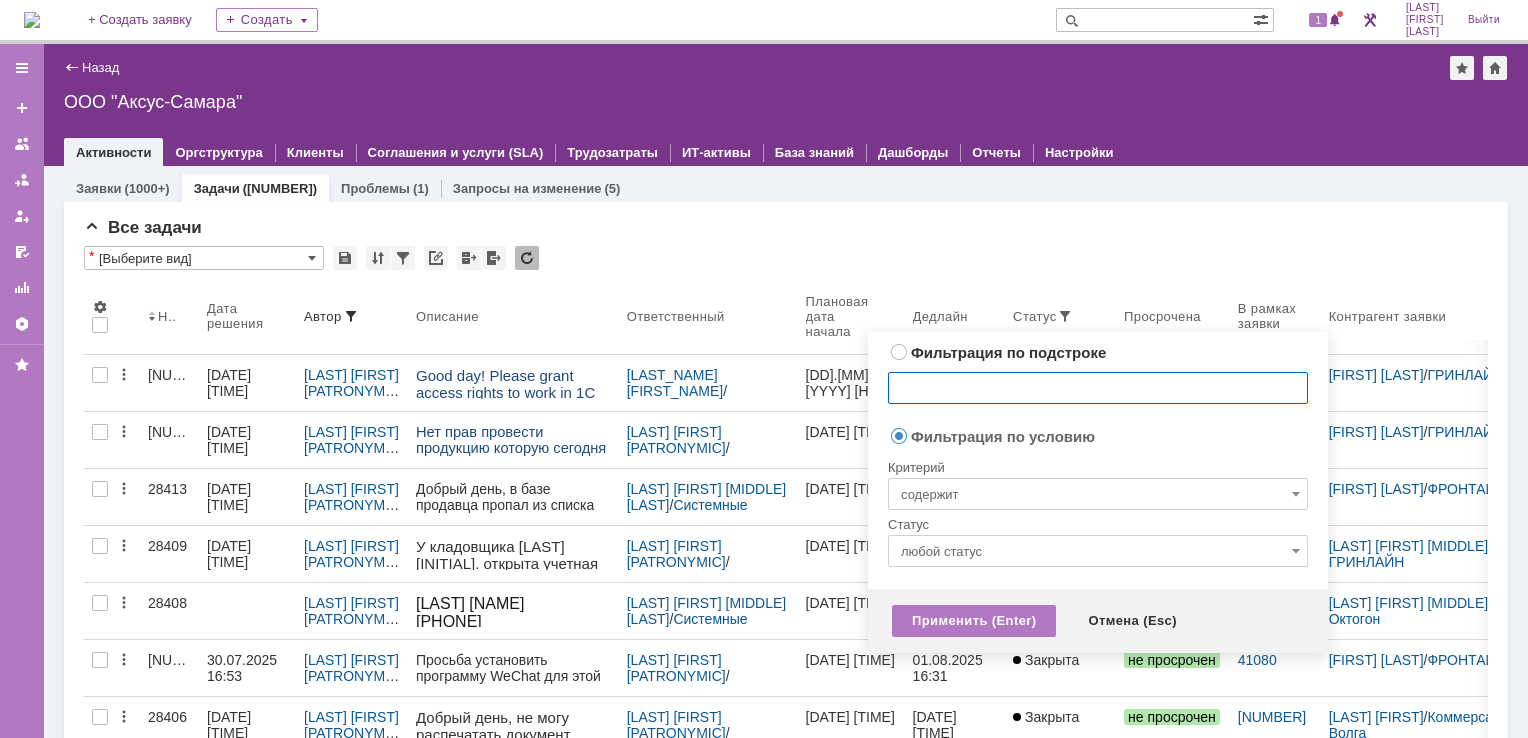 click on "содержит" at bounding box center (1098, 494) 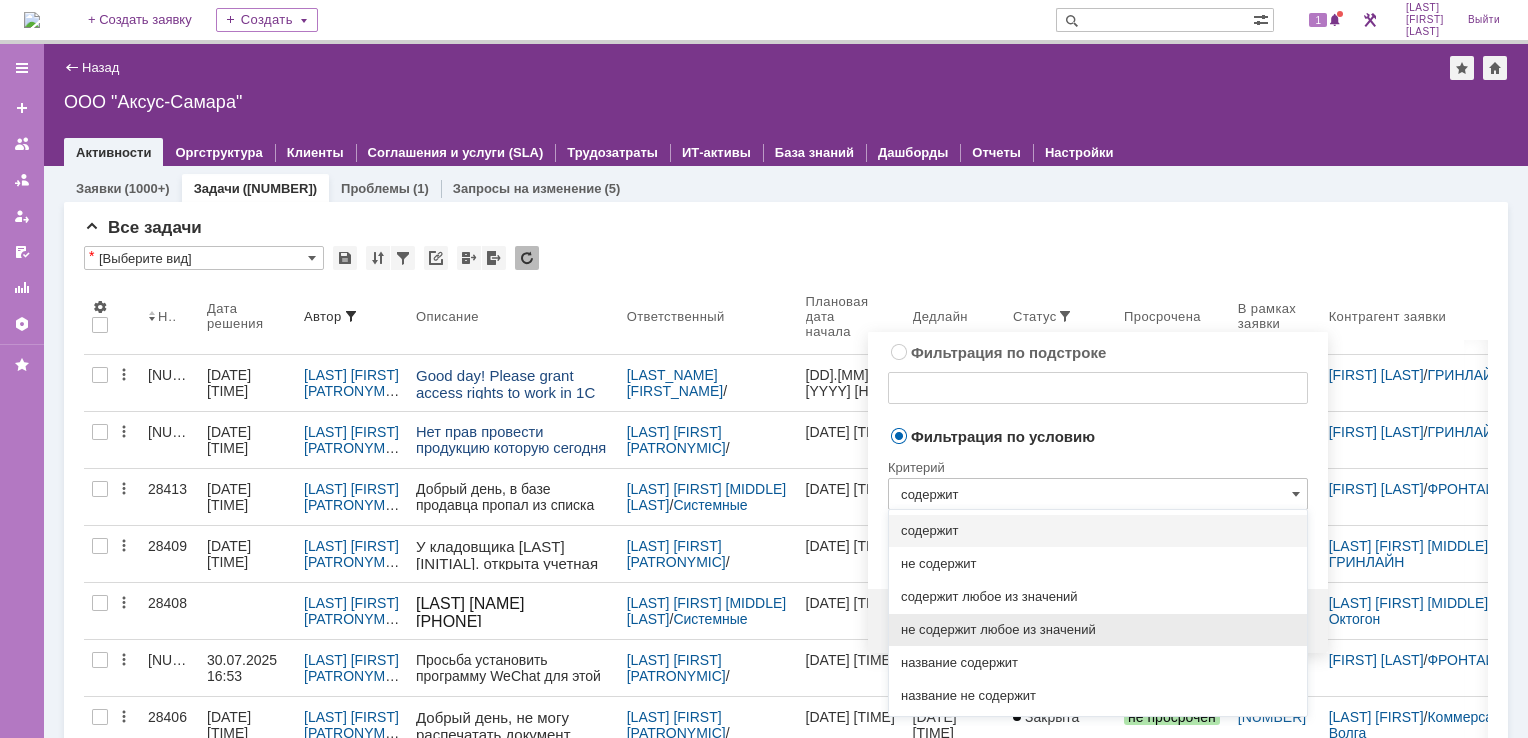 click on "не содержит любое из значений" at bounding box center (1098, 630) 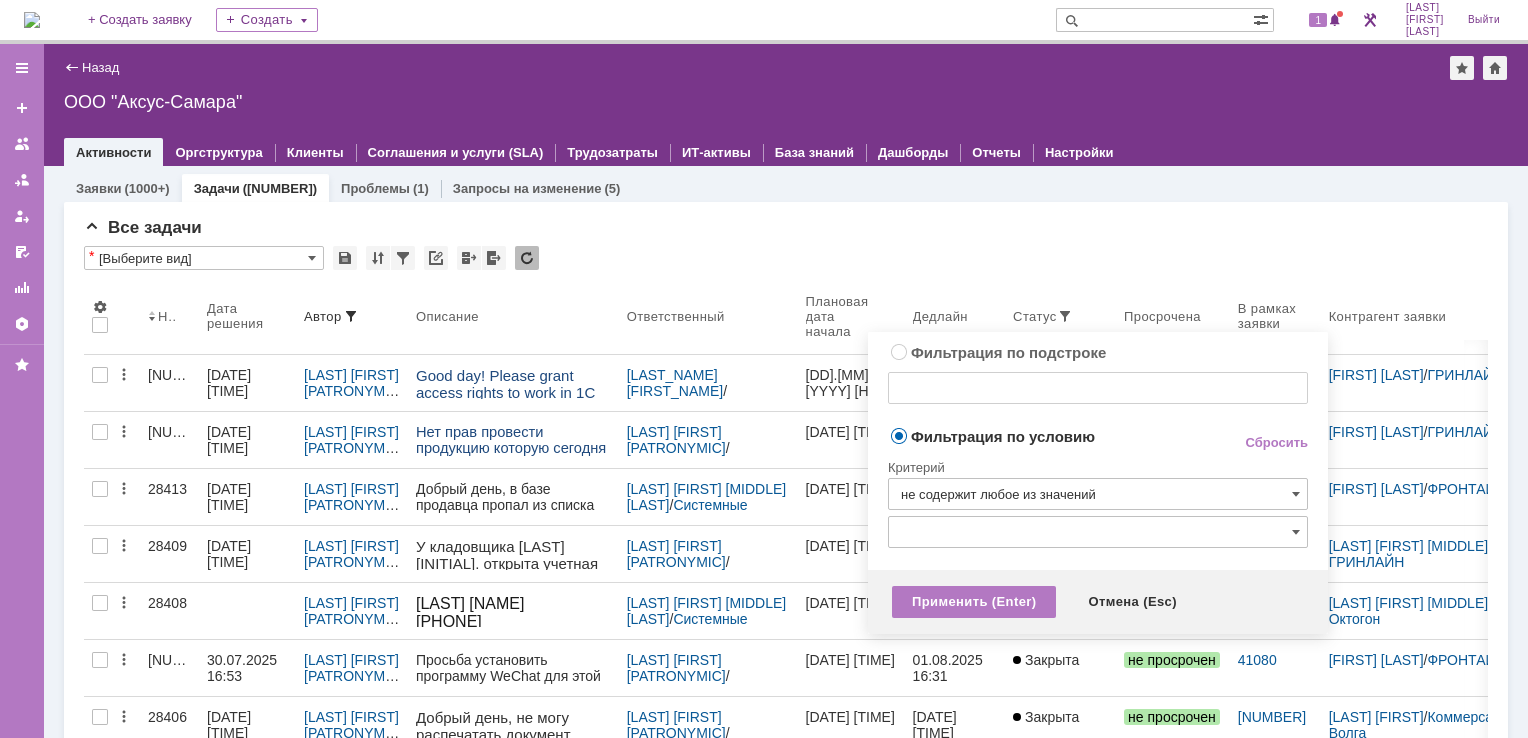 type on "не содержит любое из значений" 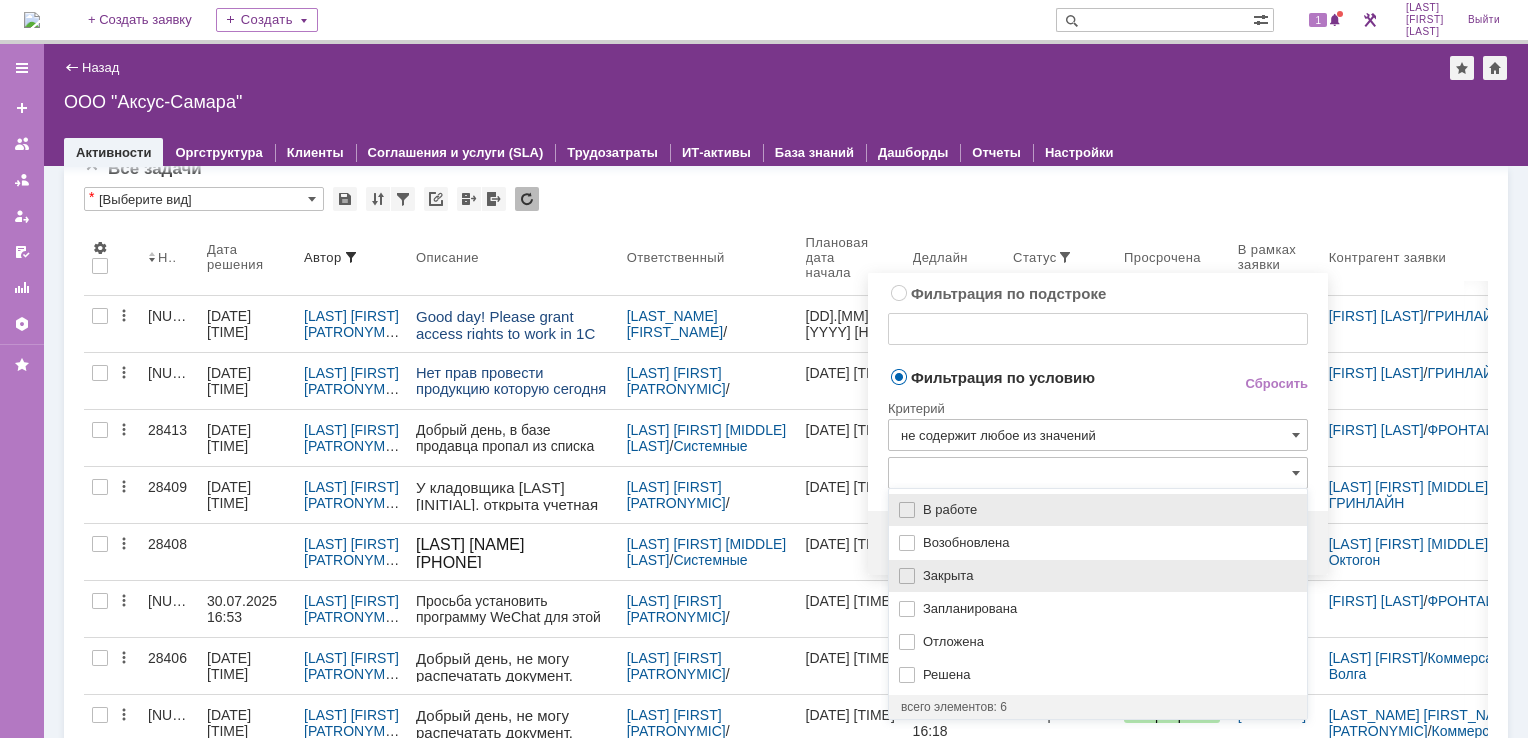 click on "Закрыта" at bounding box center (1109, 576) 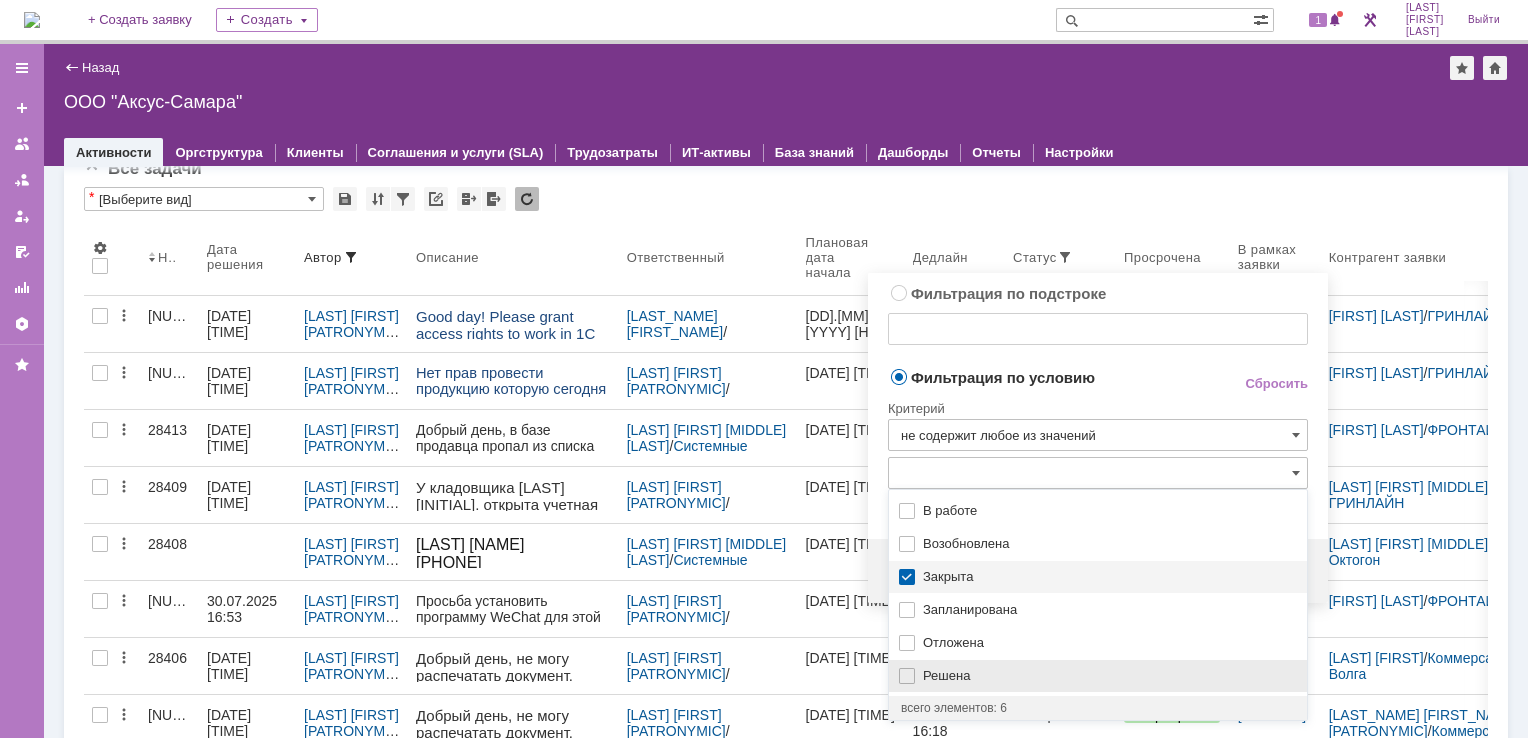 click on "Решена" at bounding box center [1098, 676] 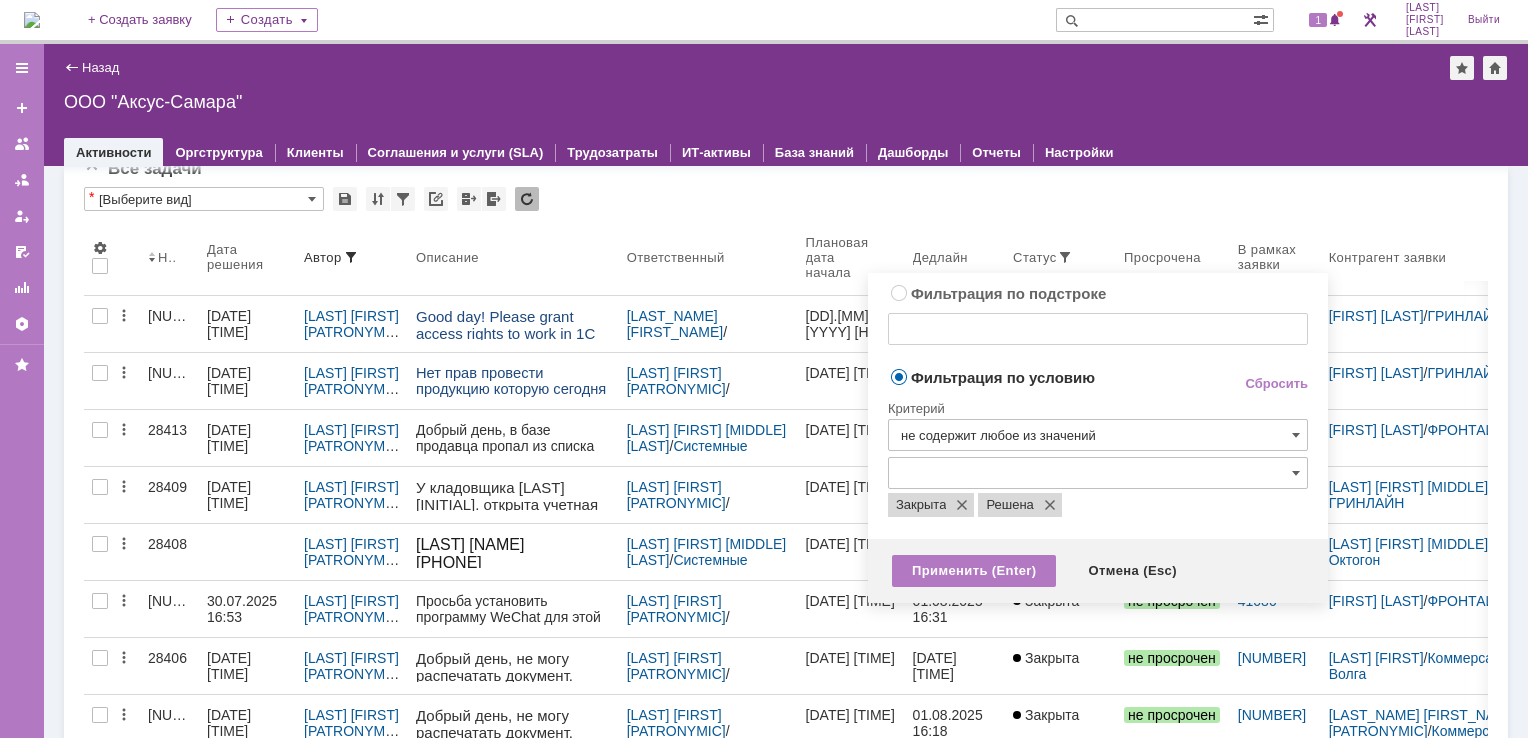click on "Фильтрация по условию" at bounding box center [1050, 376] 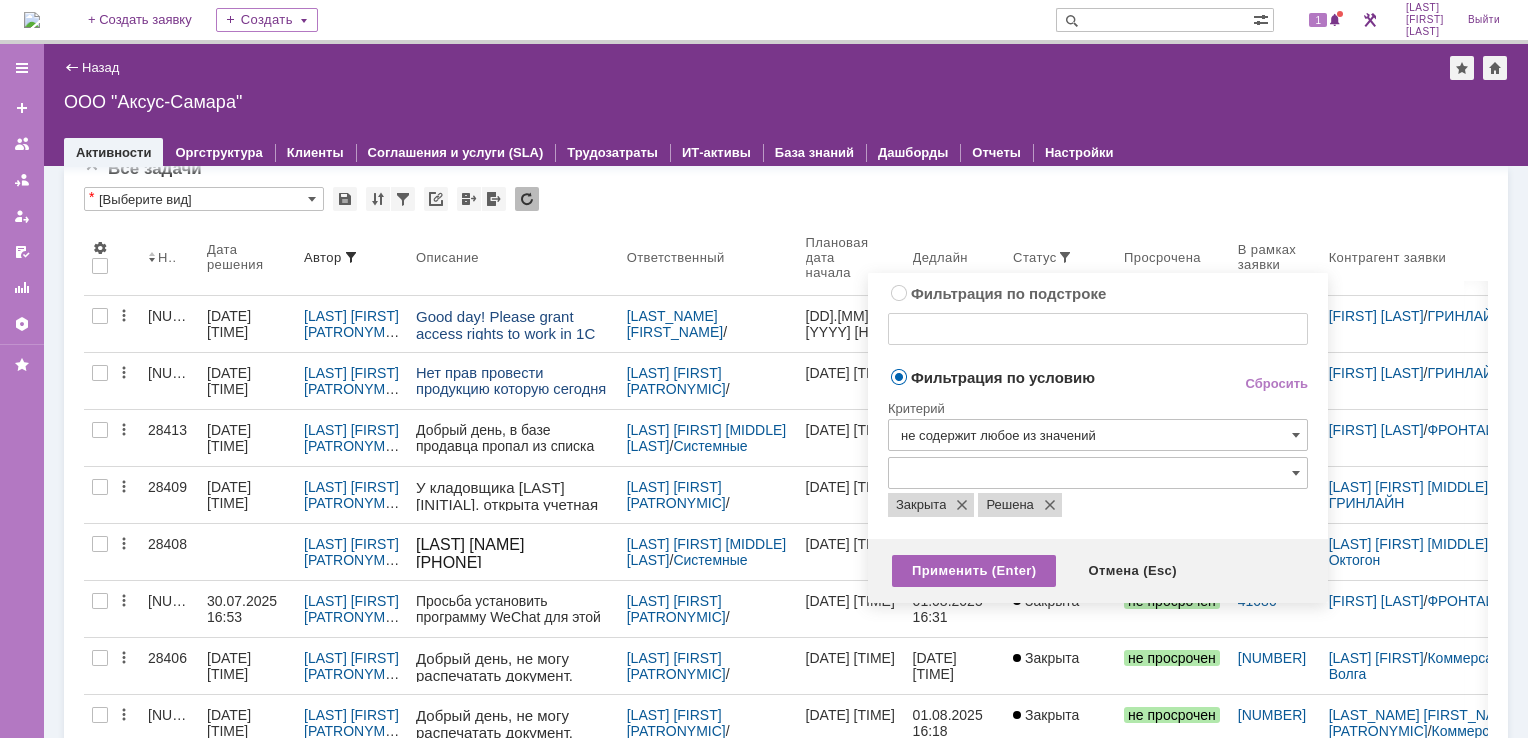 click on "Применить (Enter)" at bounding box center (974, 571) 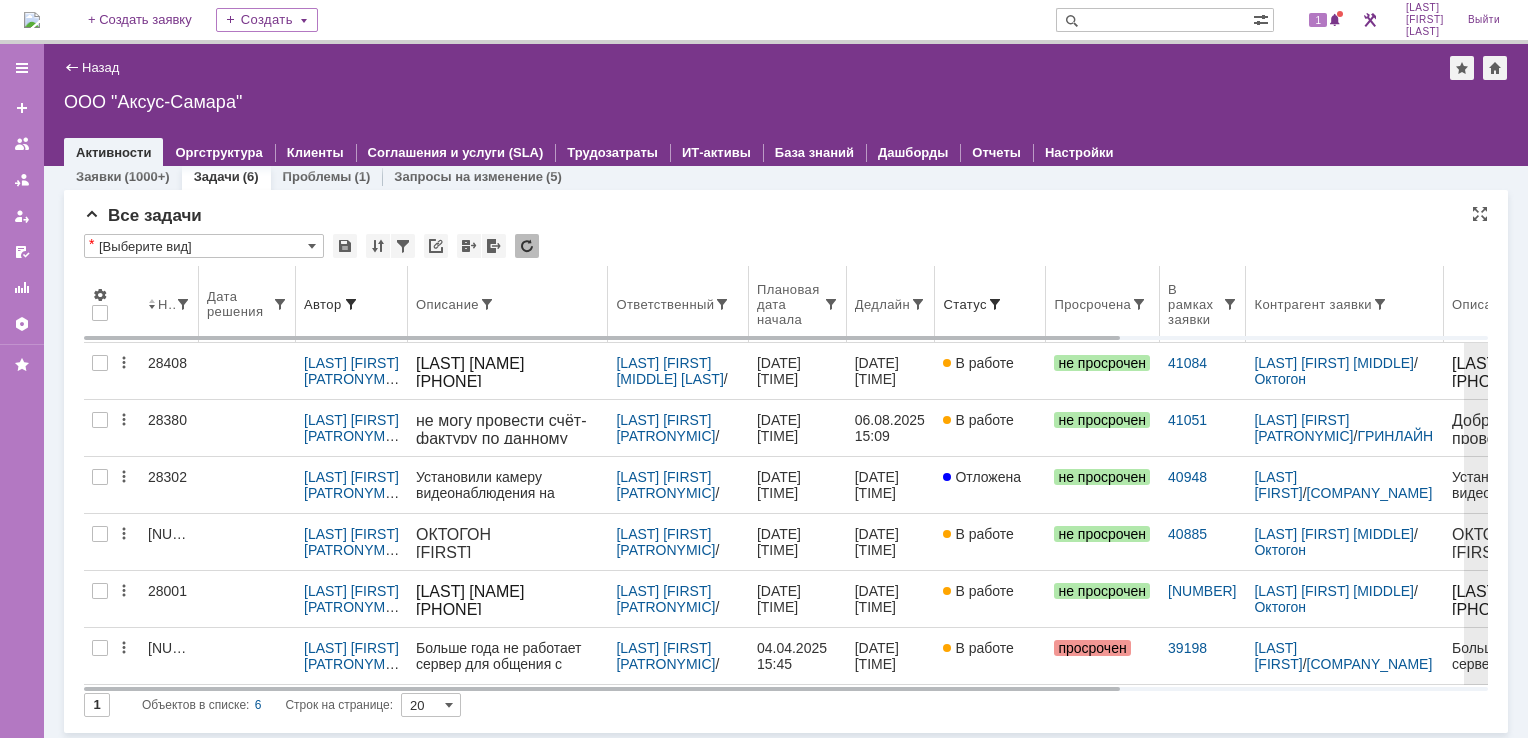 click on "Ответственный" at bounding box center (678, 304) 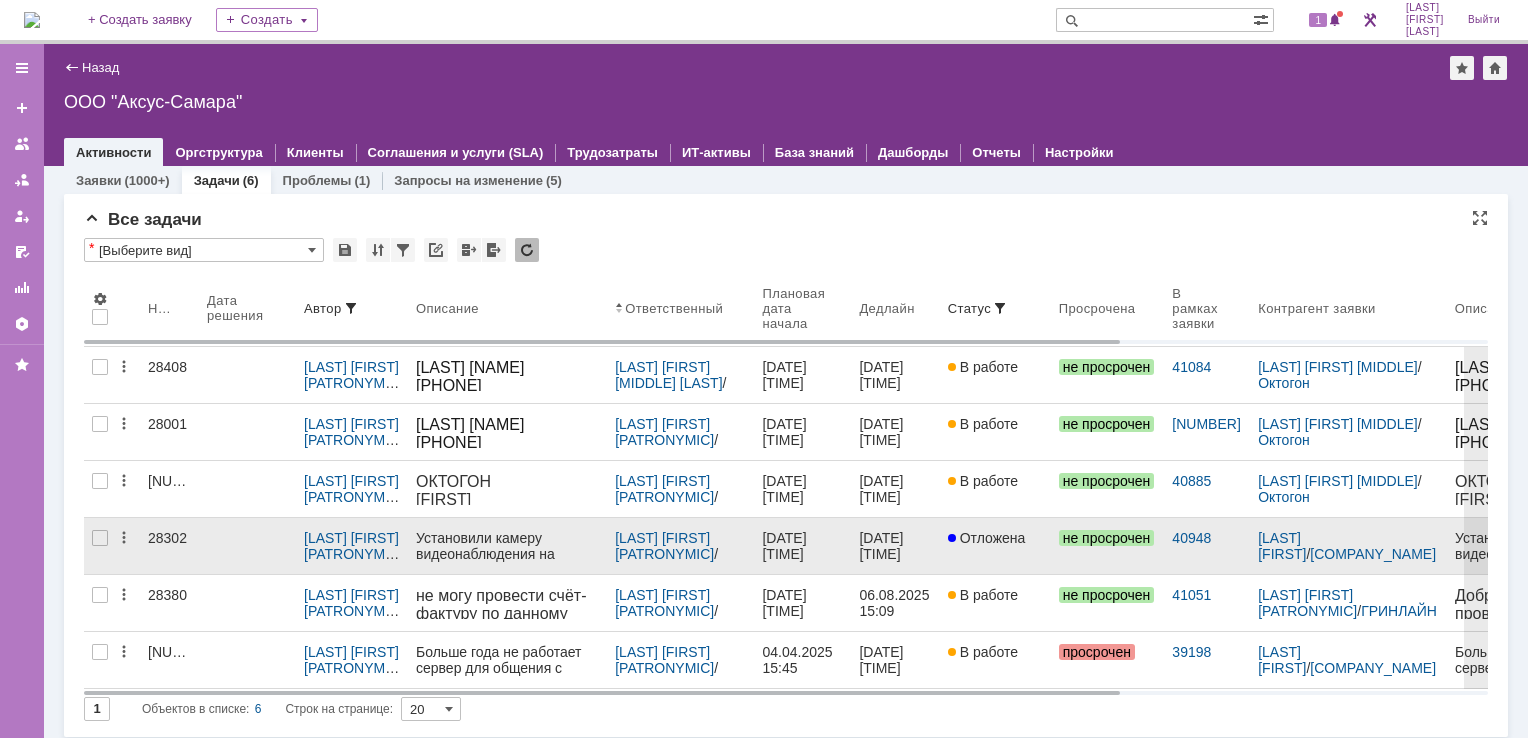 scroll, scrollTop: 12, scrollLeft: 0, axis: vertical 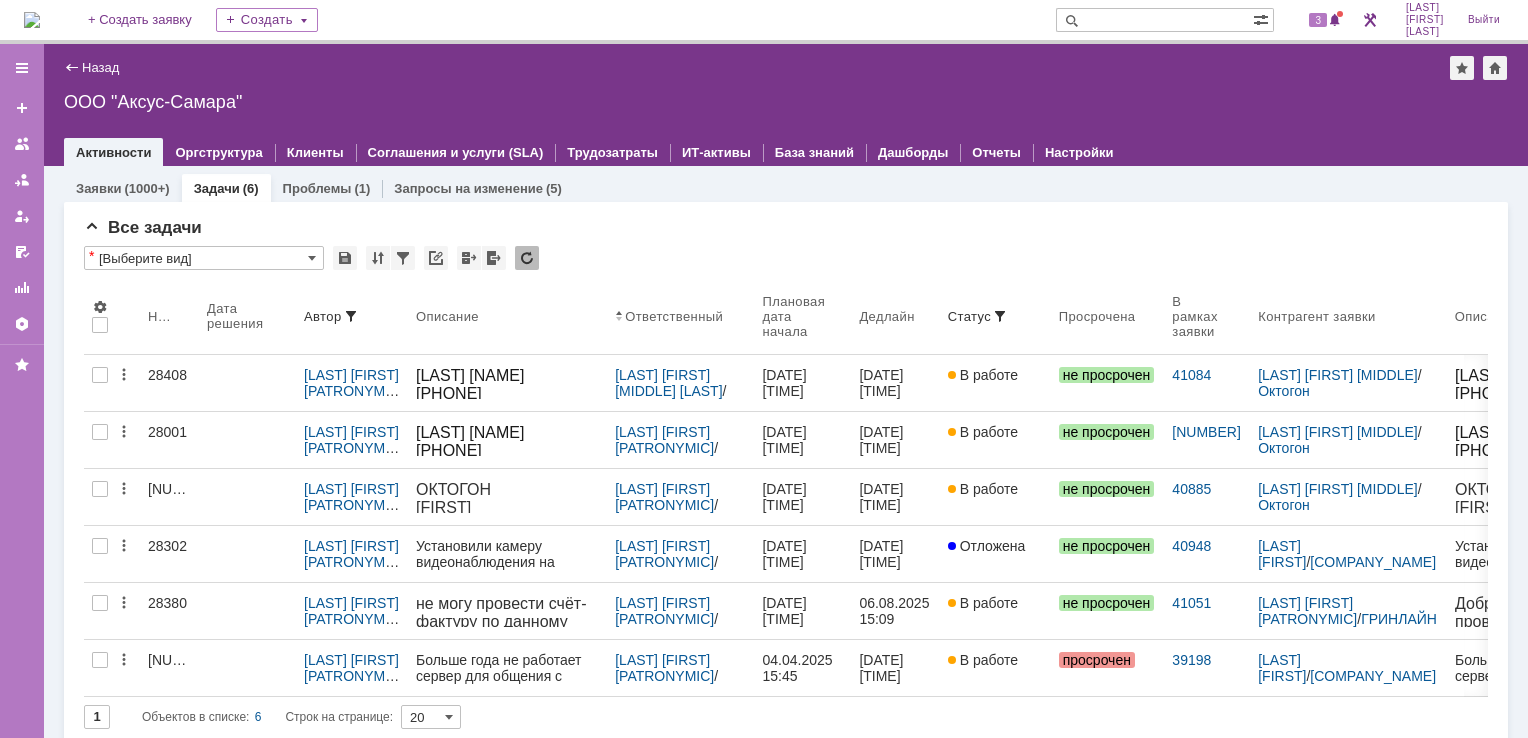 drag, startPoint x: 40, startPoint y: 20, endPoint x: 108, endPoint y: 22, distance: 68.0294 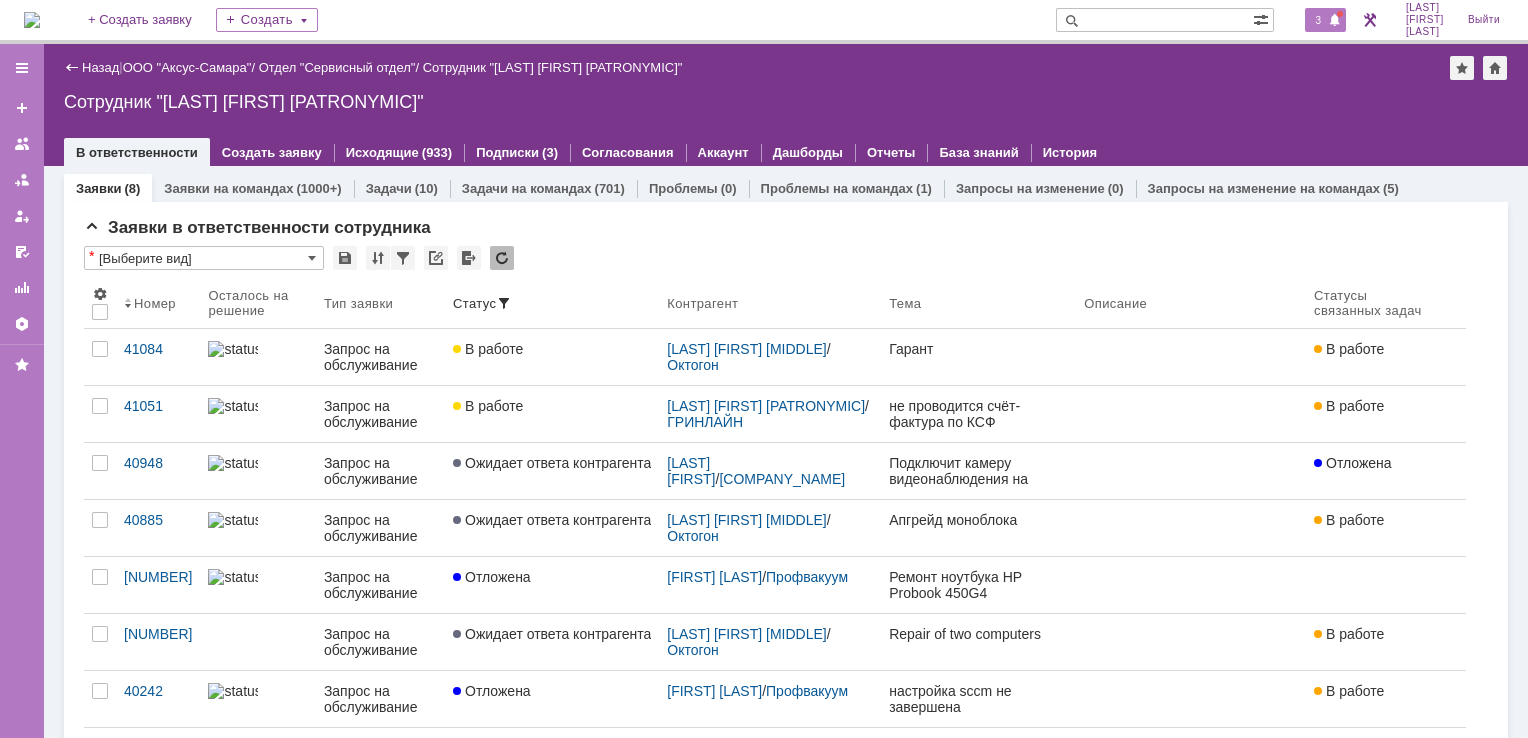 scroll, scrollTop: 0, scrollLeft: 0, axis: both 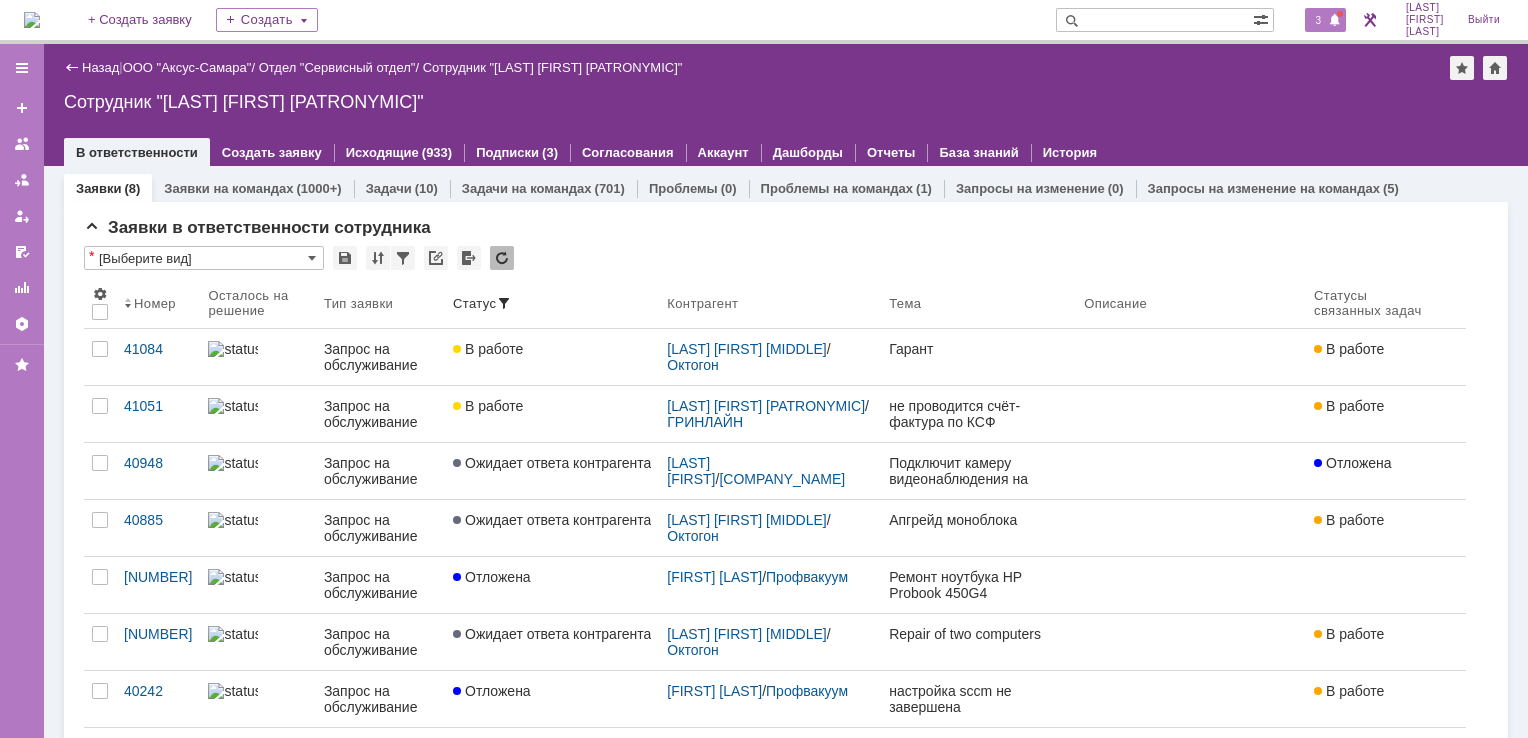 click on "3" at bounding box center (1318, 20) 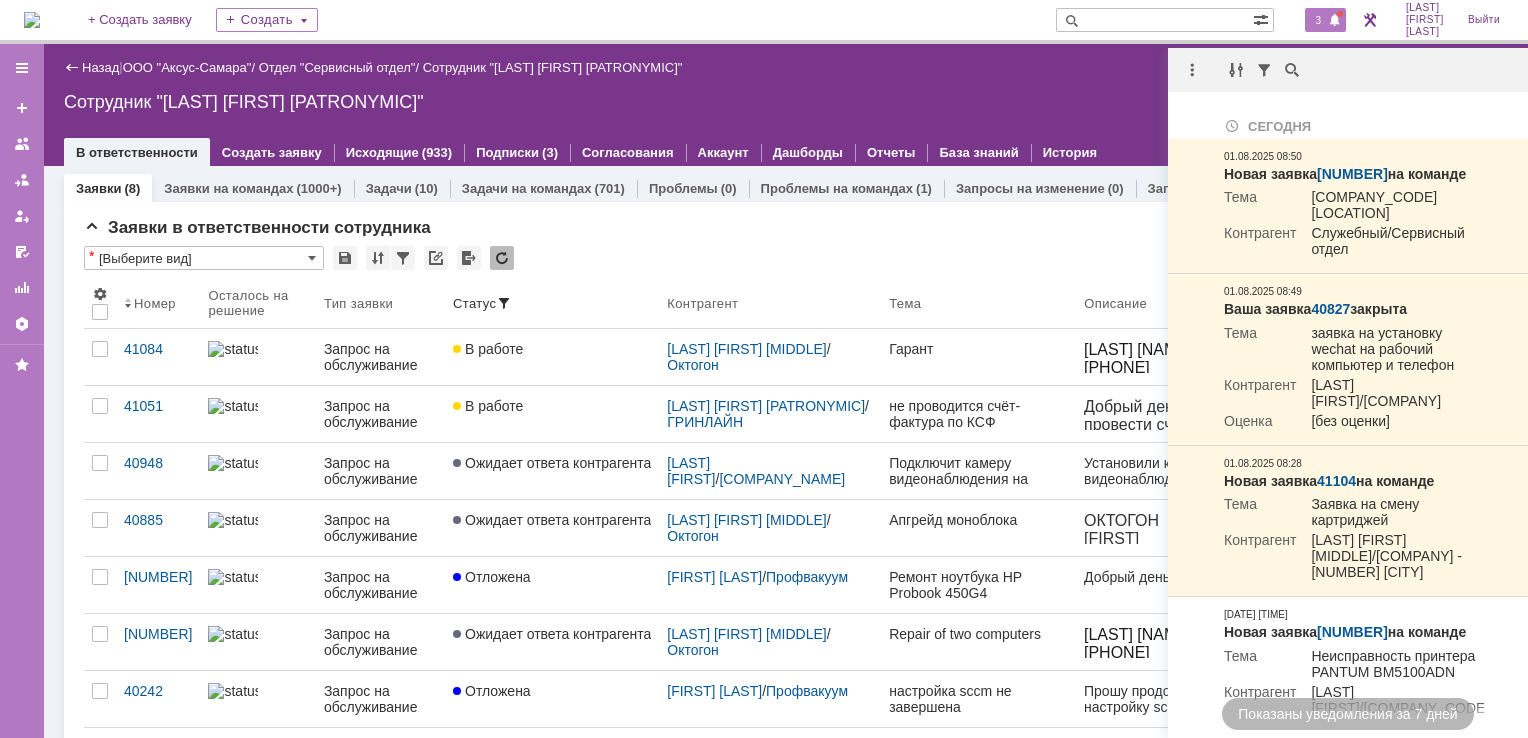 click on "Сотрудник "[LAST] [FIRST] [PATRONYMIC]"" at bounding box center [786, 102] 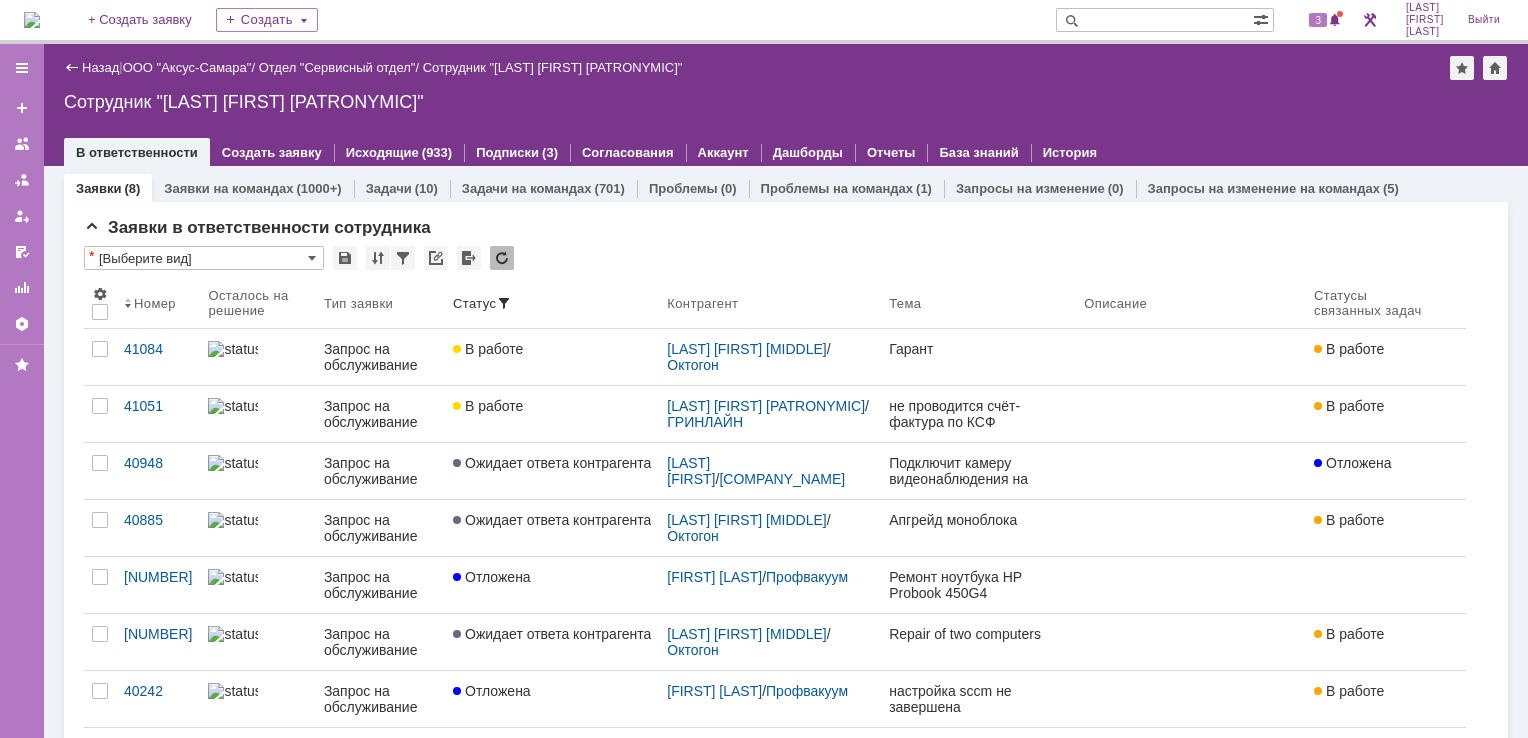 scroll, scrollTop: 0, scrollLeft: 0, axis: both 